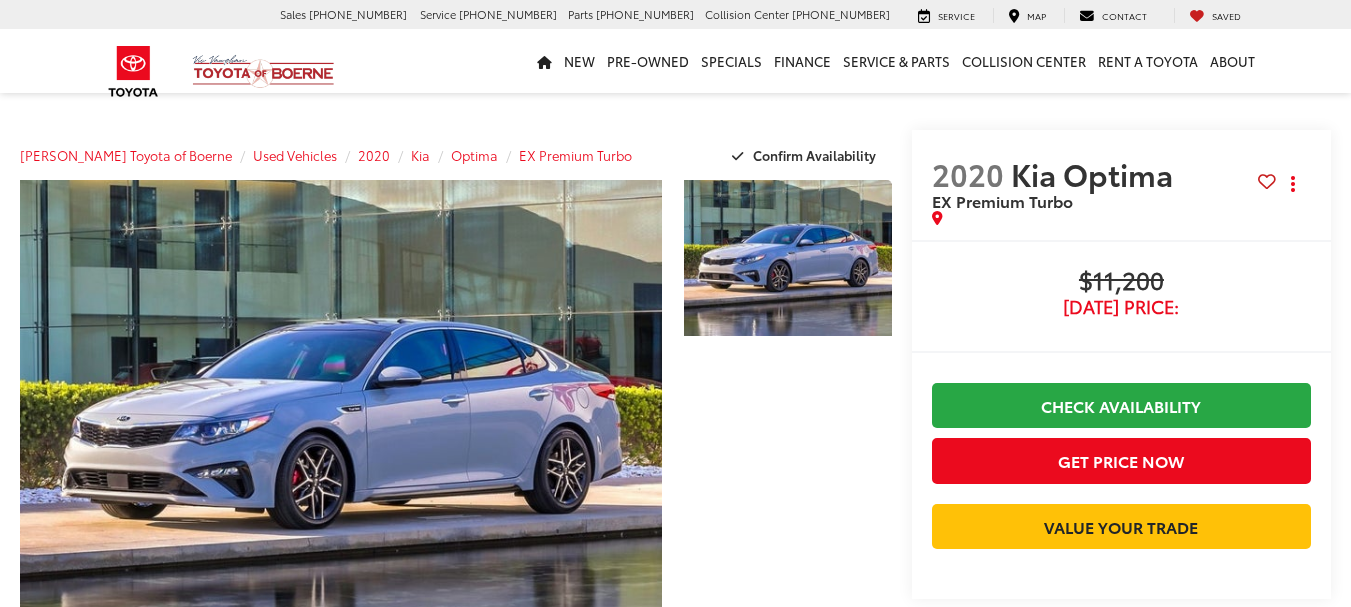 scroll, scrollTop: 0, scrollLeft: 0, axis: both 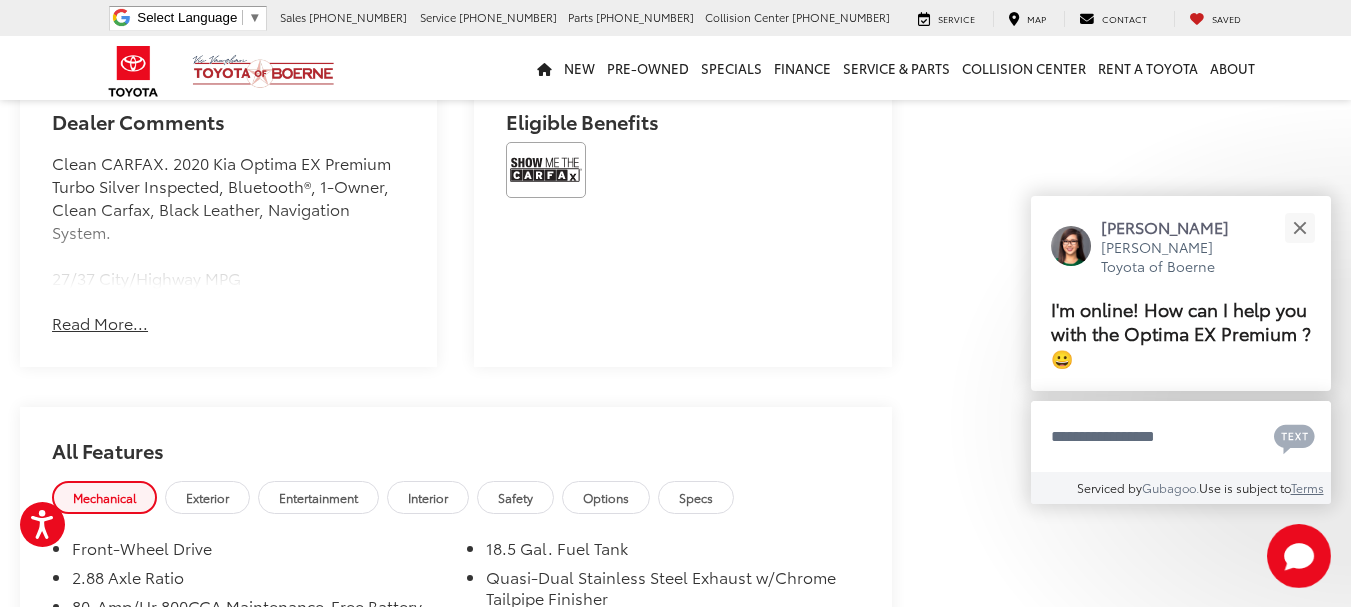 click on "Dealer Comments
Clean CARFAX. 2020 Kia Optima EX Premium Turbo Silver Inspected, Bluetooth®, 1-Owner, Clean Carfax, Black Leather, Navigation System. 27/37 City/Highway MPG
Read More...
Hide Comments" at bounding box center [228, 222] 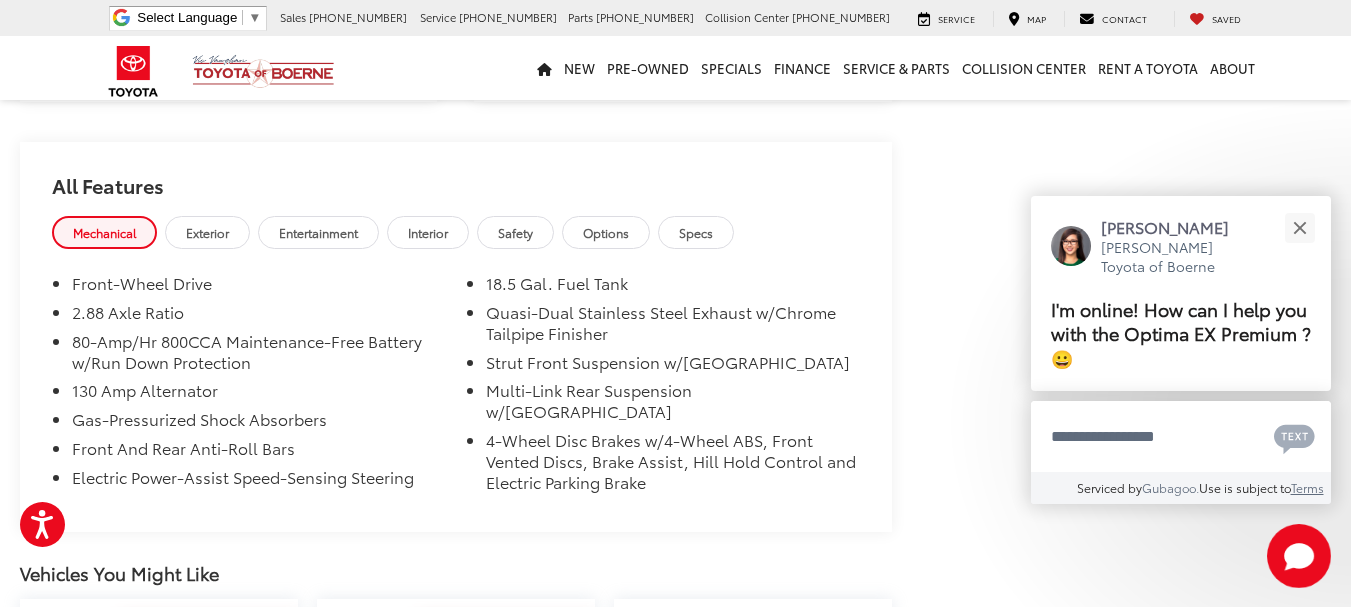 scroll, scrollTop: 1500, scrollLeft: 0, axis: vertical 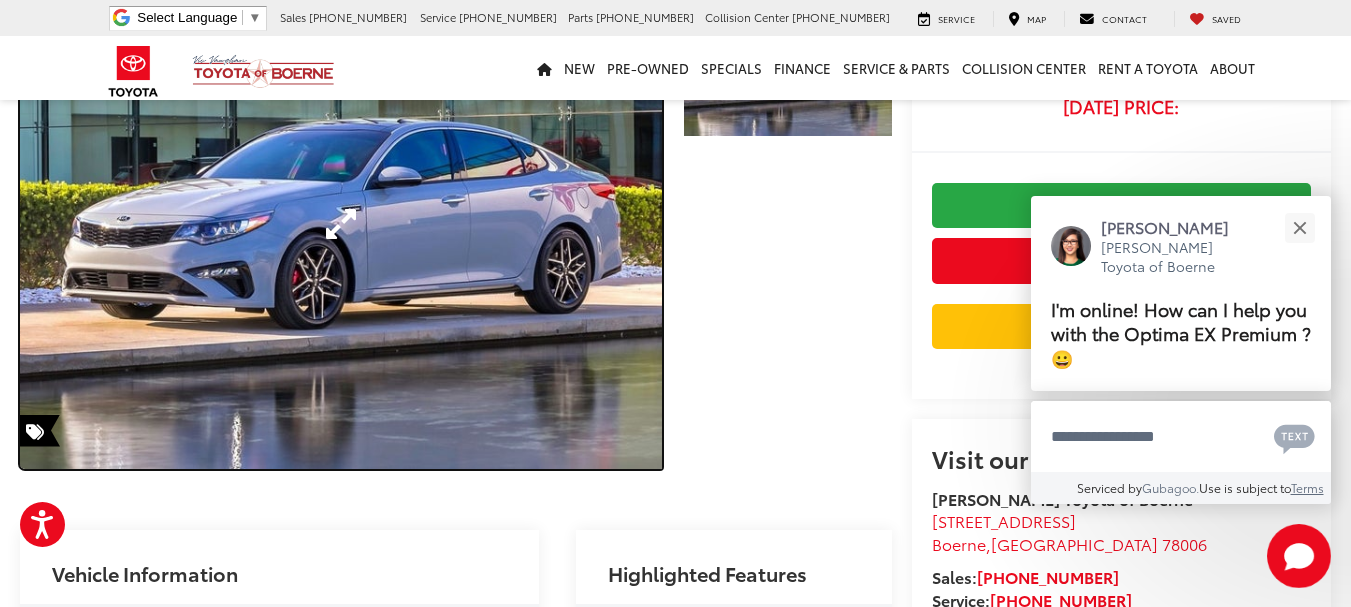 click at bounding box center (341, 224) 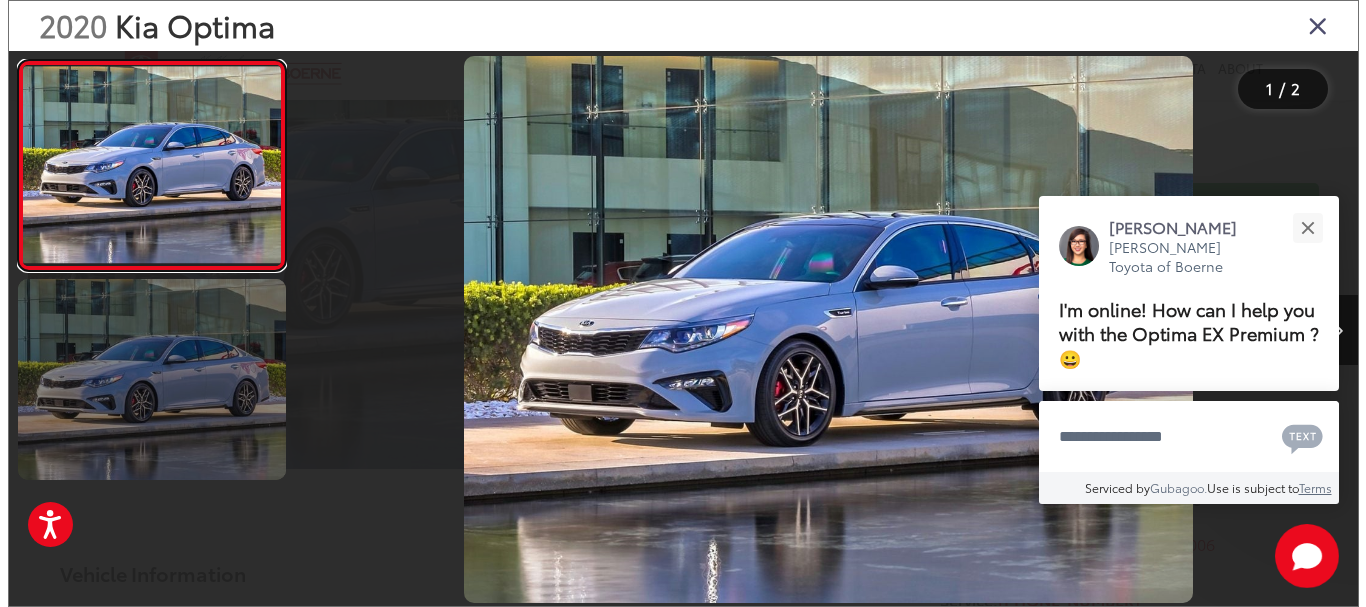 scroll, scrollTop: 203, scrollLeft: 0, axis: vertical 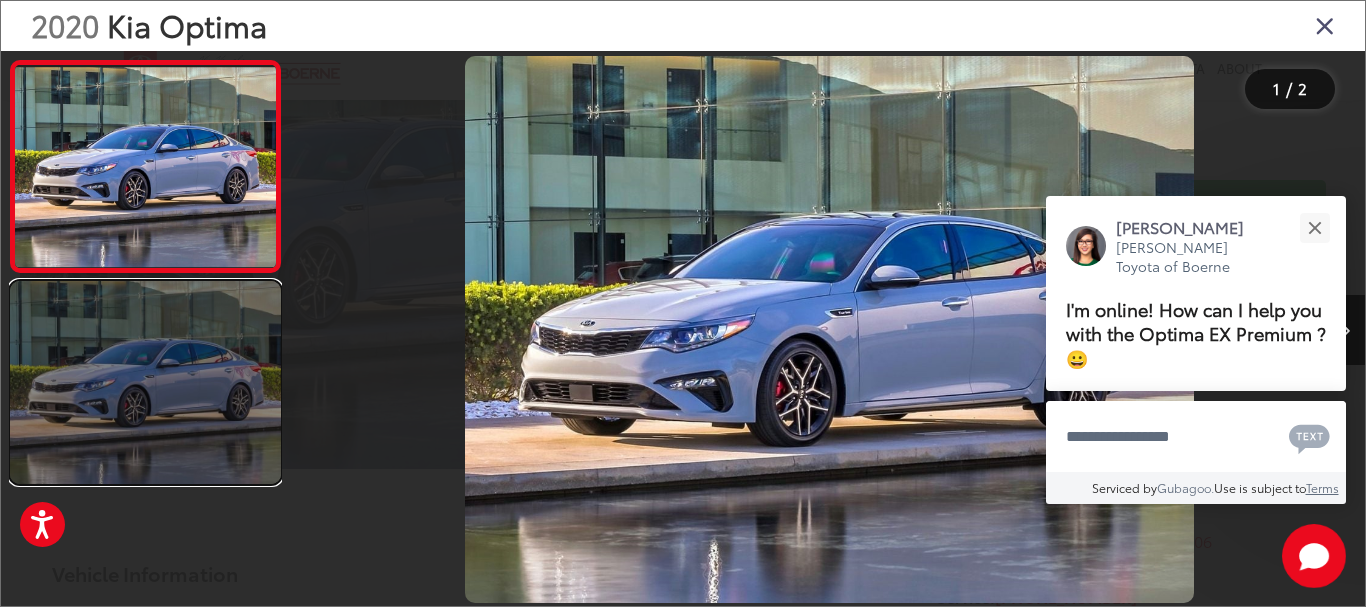 click at bounding box center (145, 382) 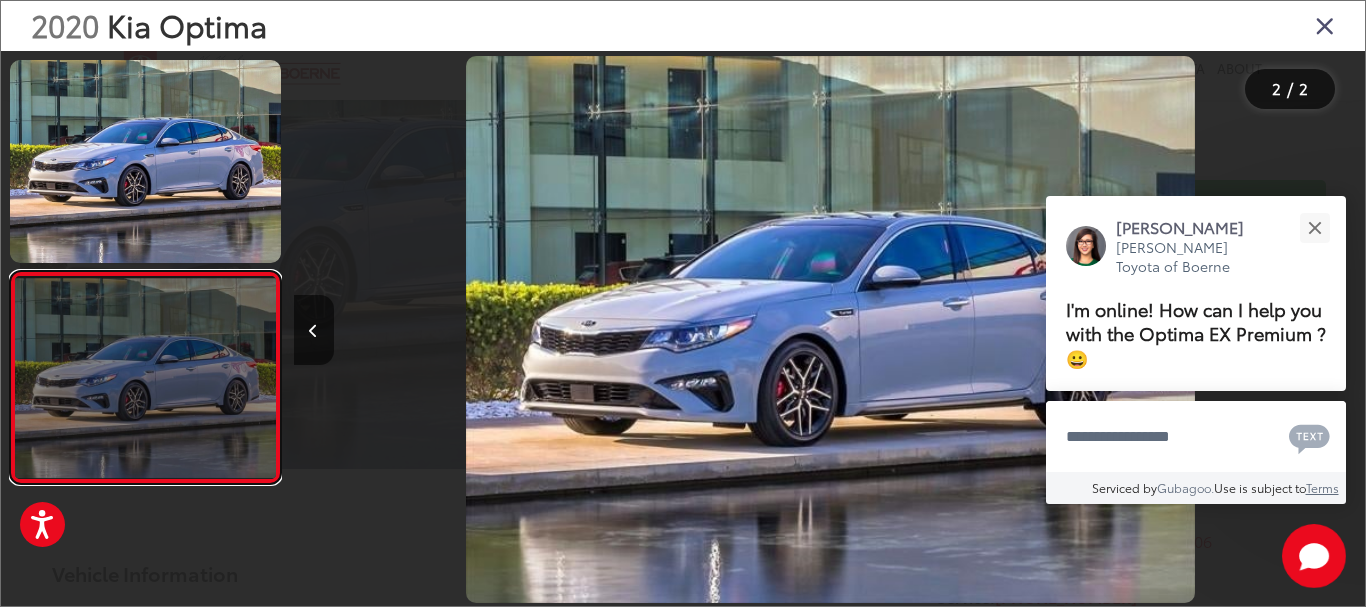 scroll, scrollTop: 0, scrollLeft: 1071, axis: horizontal 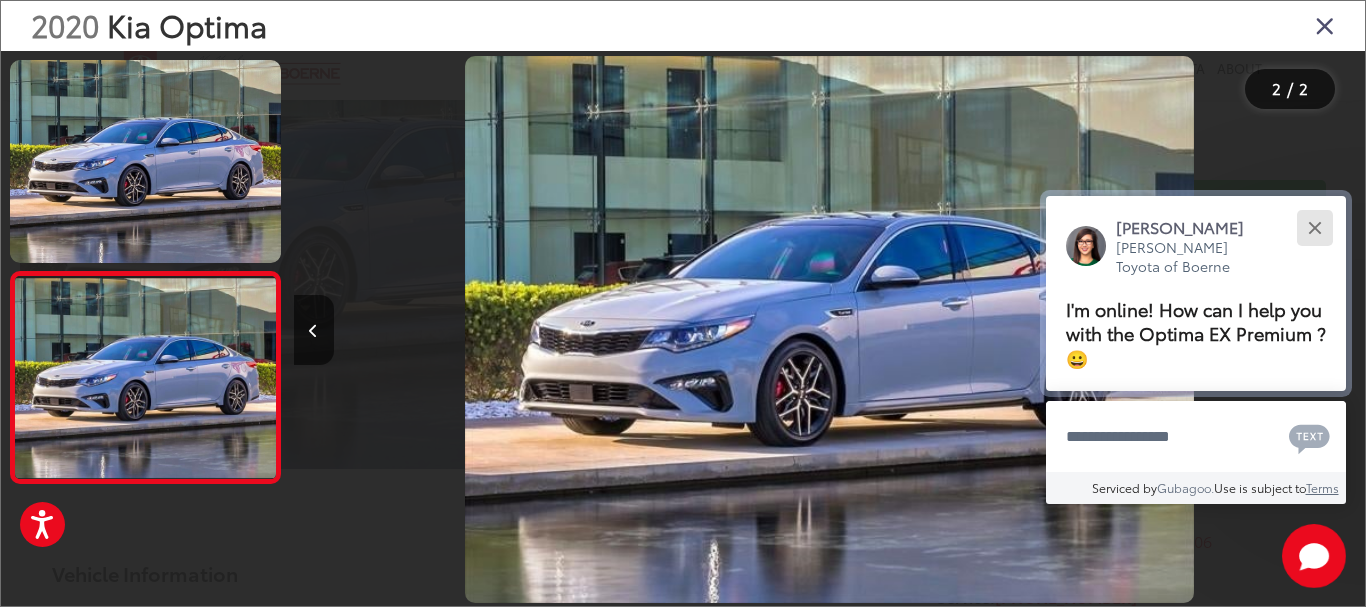click at bounding box center [1314, 227] 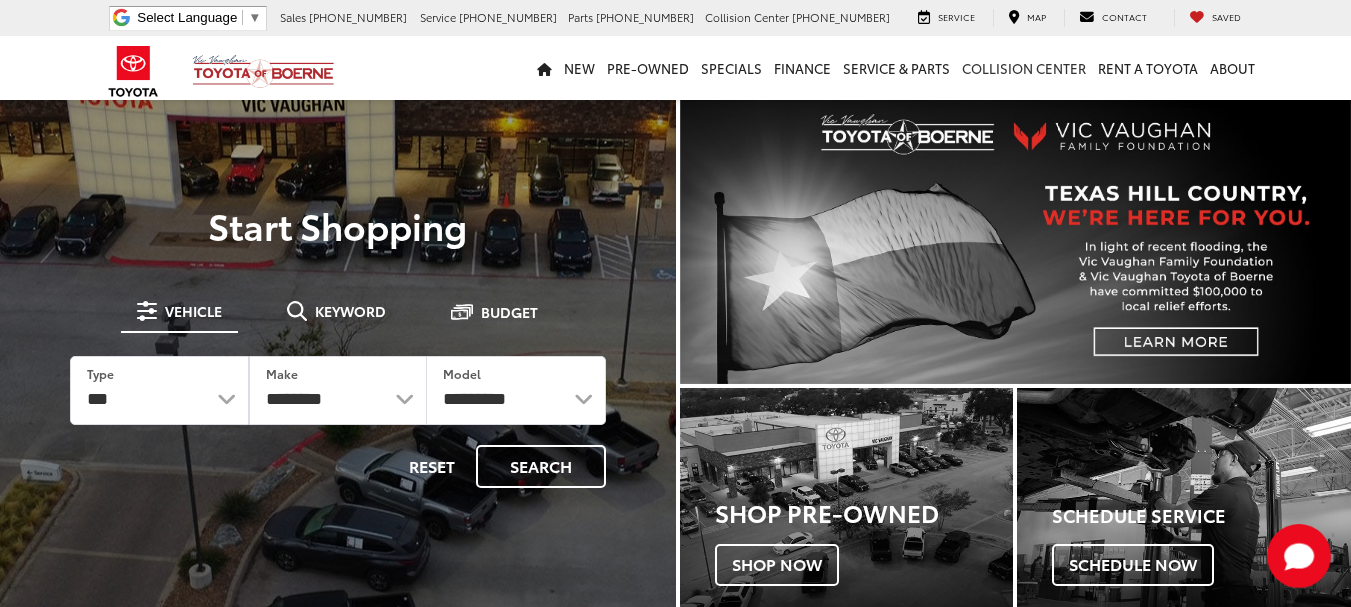 scroll, scrollTop: 0, scrollLeft: 0, axis: both 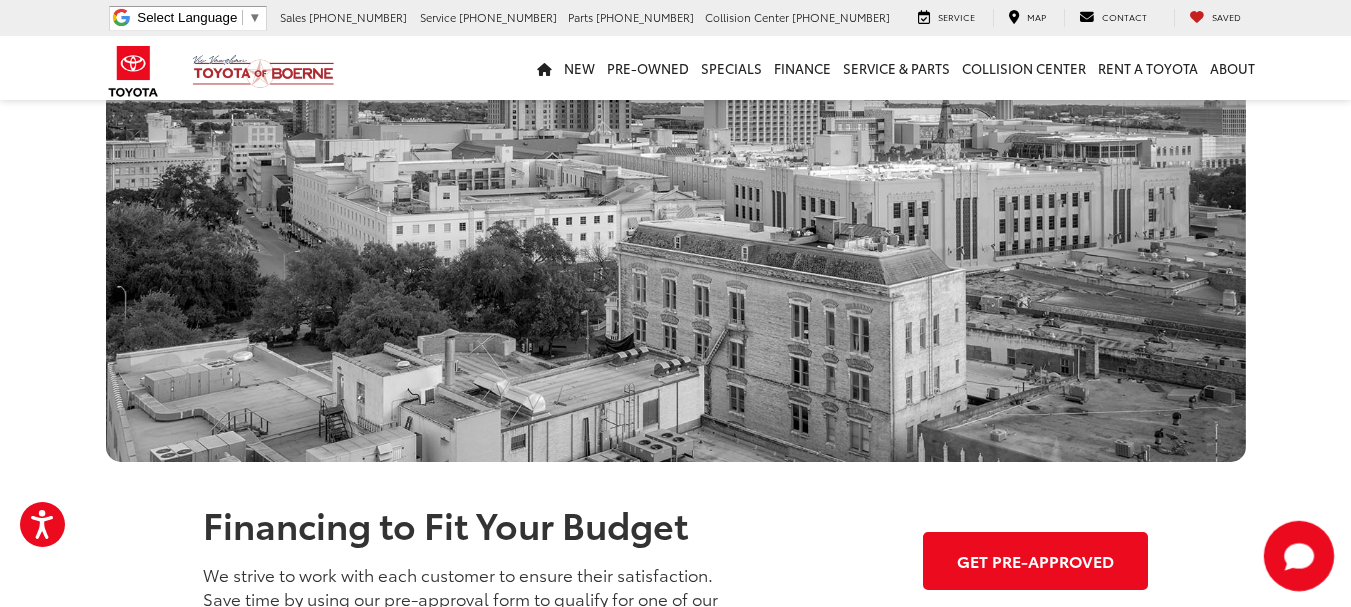 click on "Start Chat" 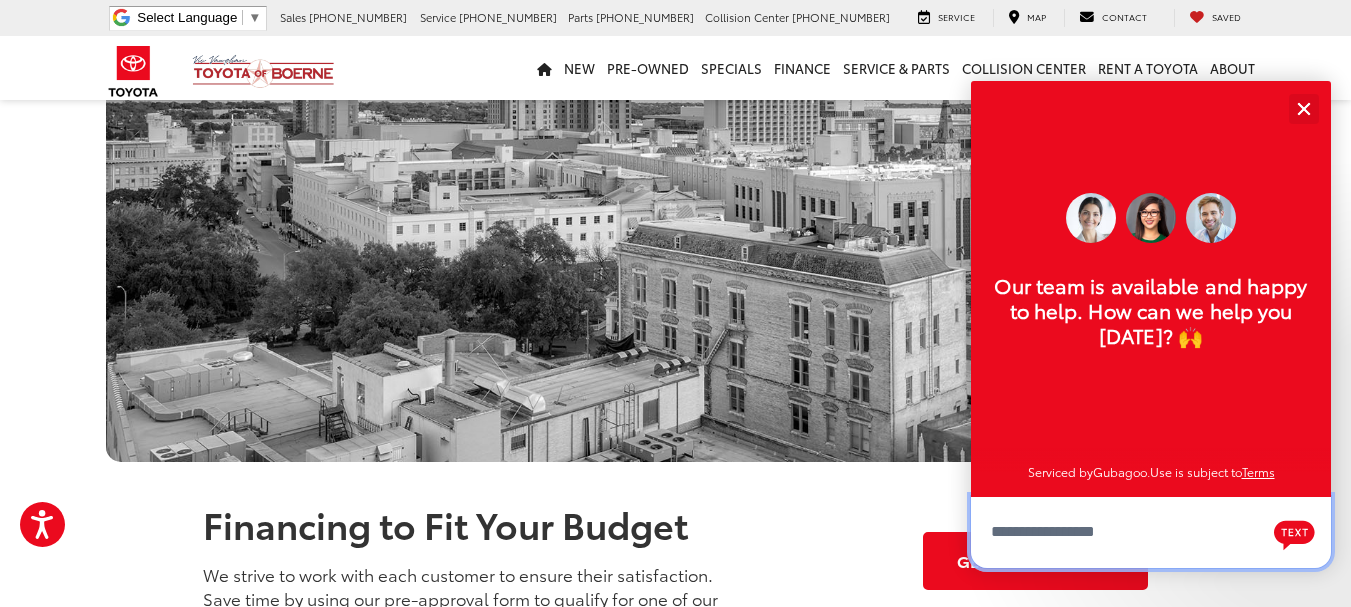 scroll, scrollTop: 24, scrollLeft: 0, axis: vertical 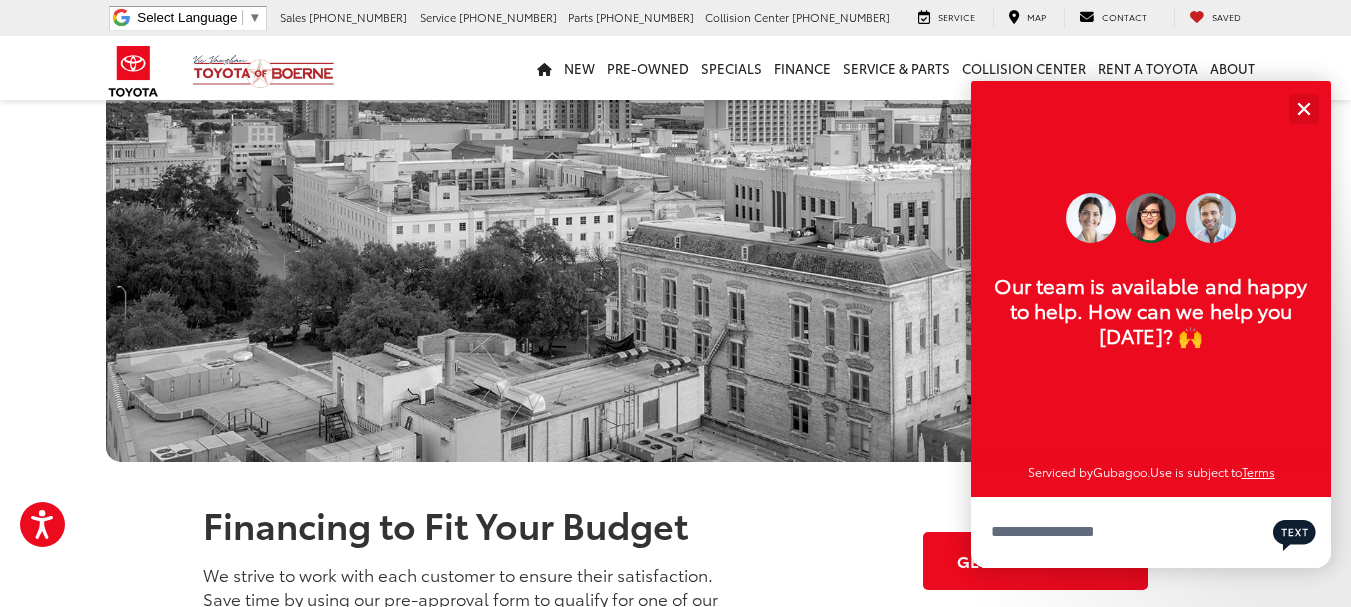click on "Text" at bounding box center (1294, 532) 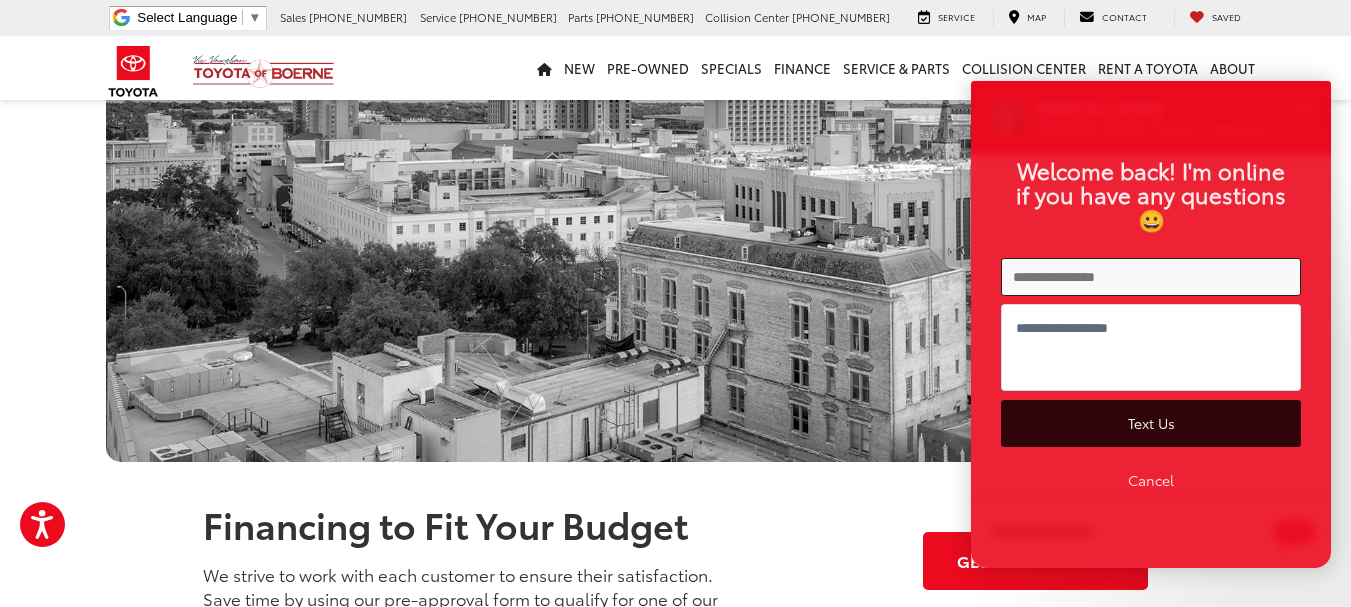 click on "Welcome back! I'm online if you have any questions 😀 Text Us Cancel" at bounding box center [1151, 324] 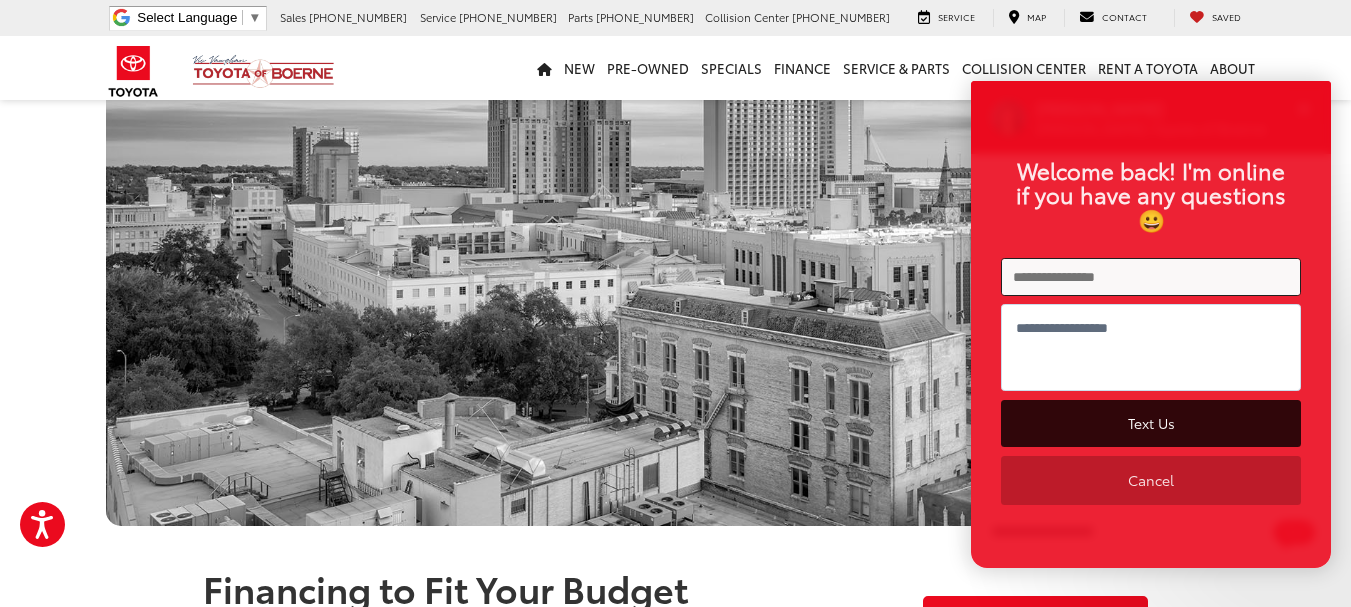 scroll, scrollTop: 1400, scrollLeft: 0, axis: vertical 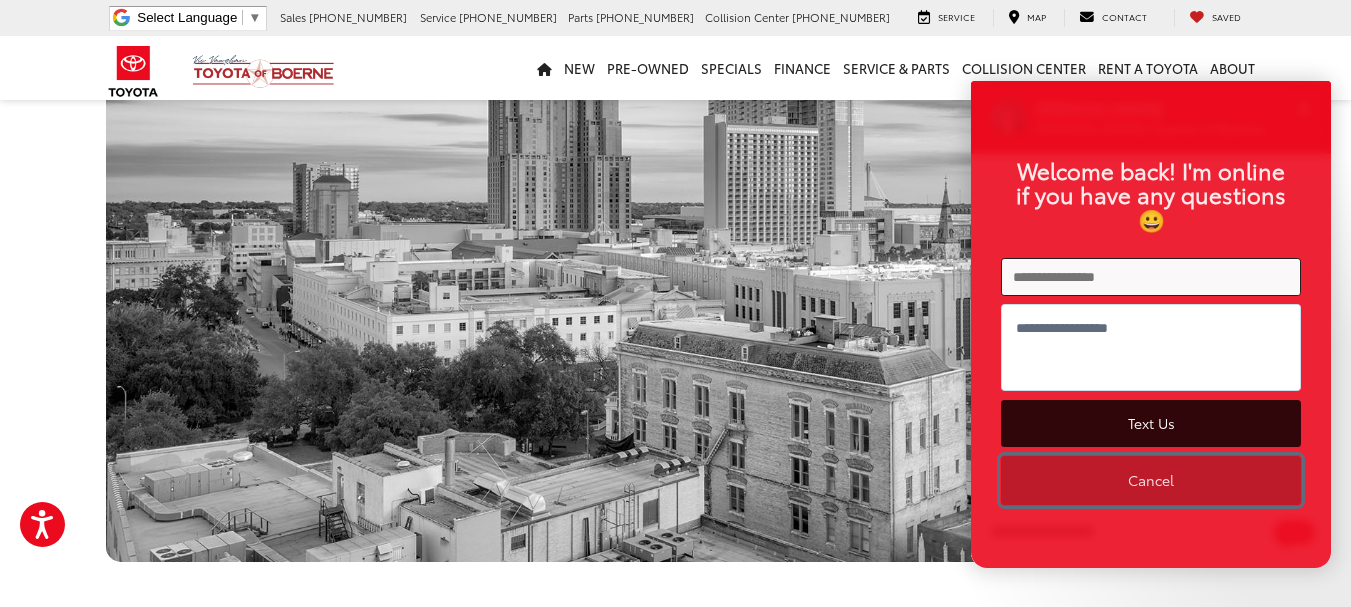 click on "Cancel" at bounding box center (1151, 480) 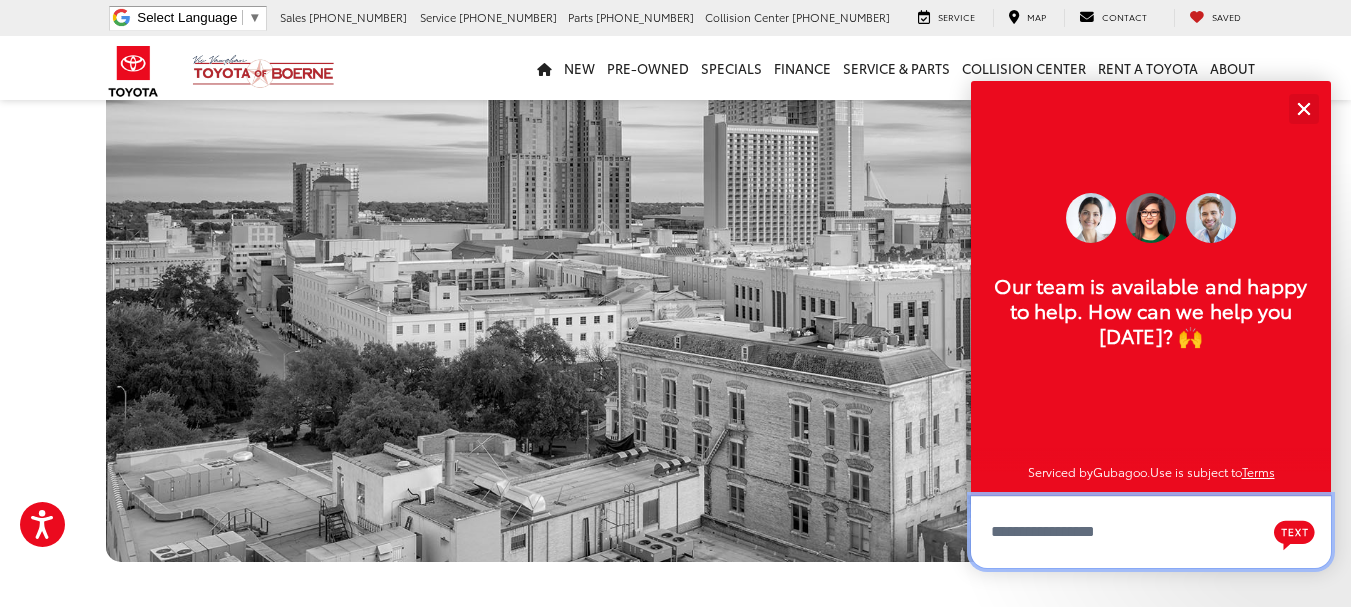 scroll, scrollTop: 24, scrollLeft: 0, axis: vertical 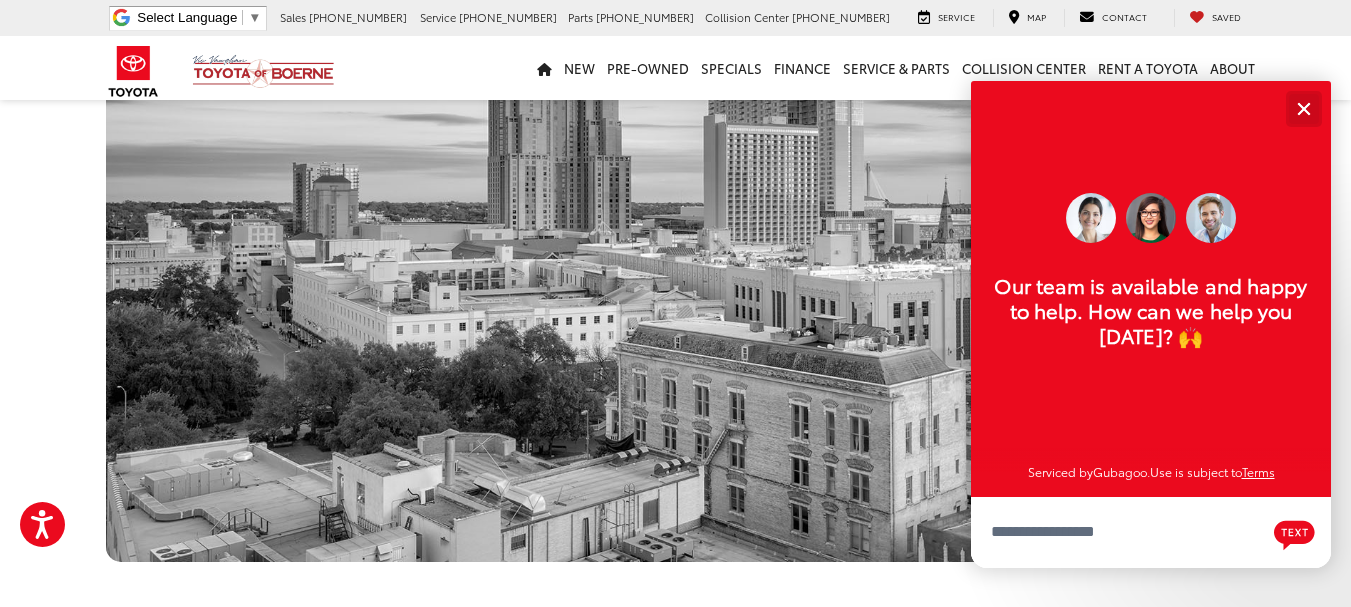 click at bounding box center [1303, 108] 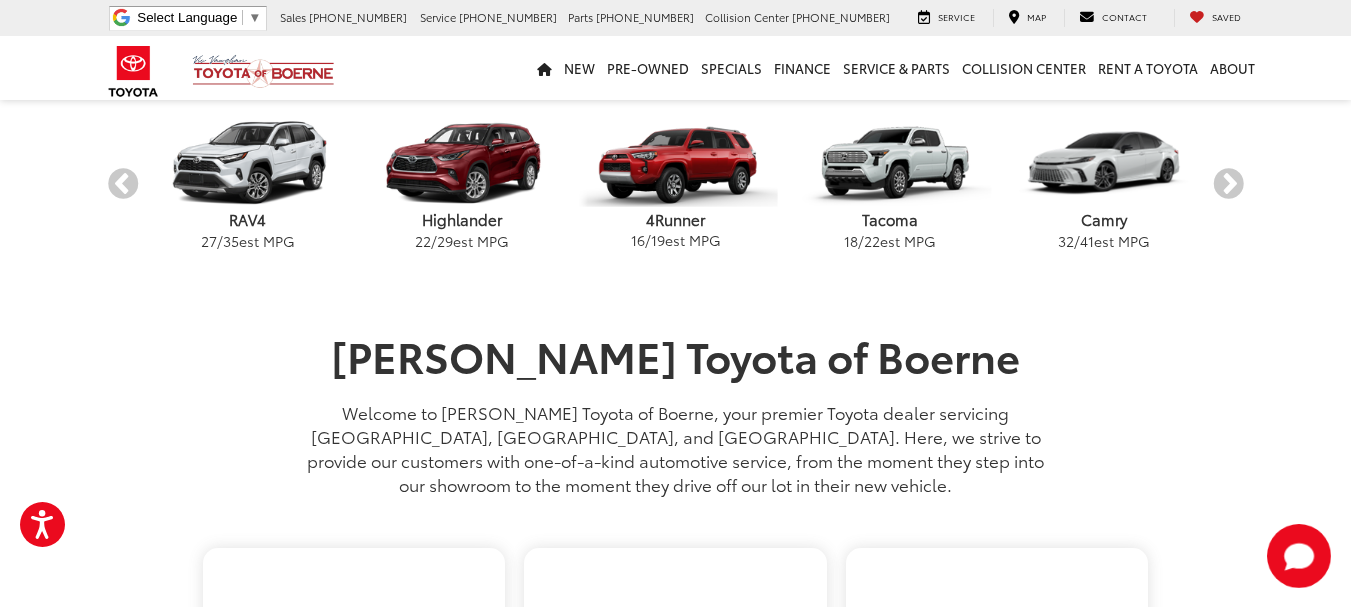 scroll, scrollTop: 600, scrollLeft: 0, axis: vertical 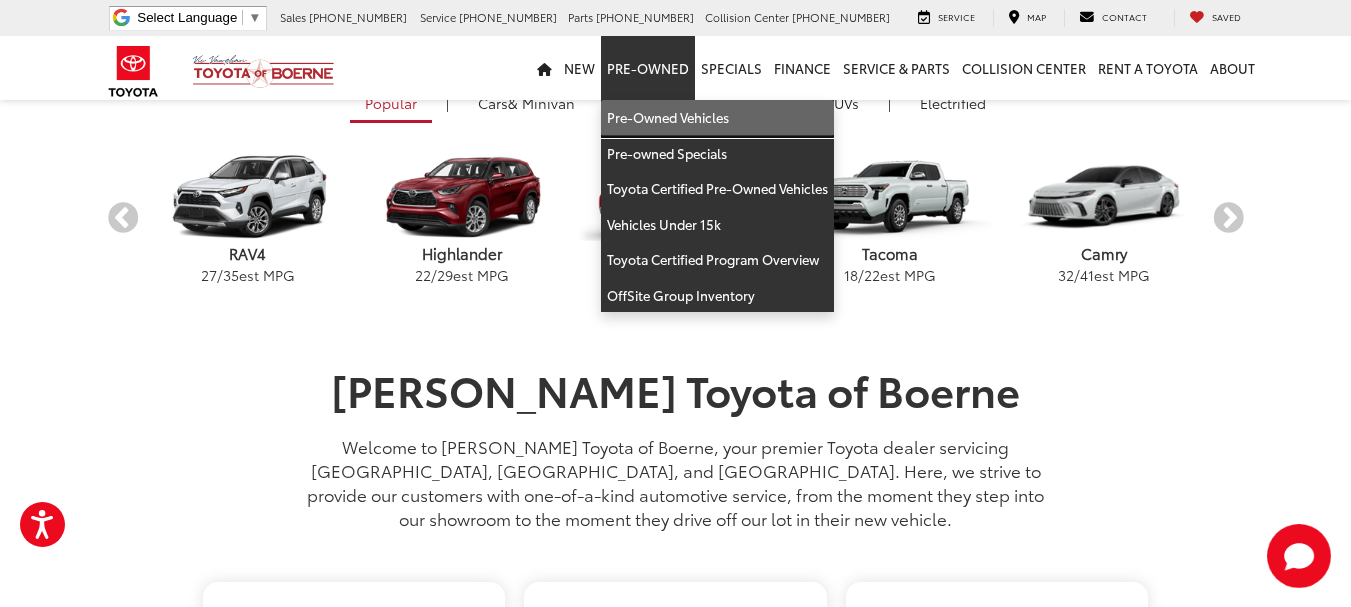 click on "Pre-Owned Vehicles" at bounding box center [717, 118] 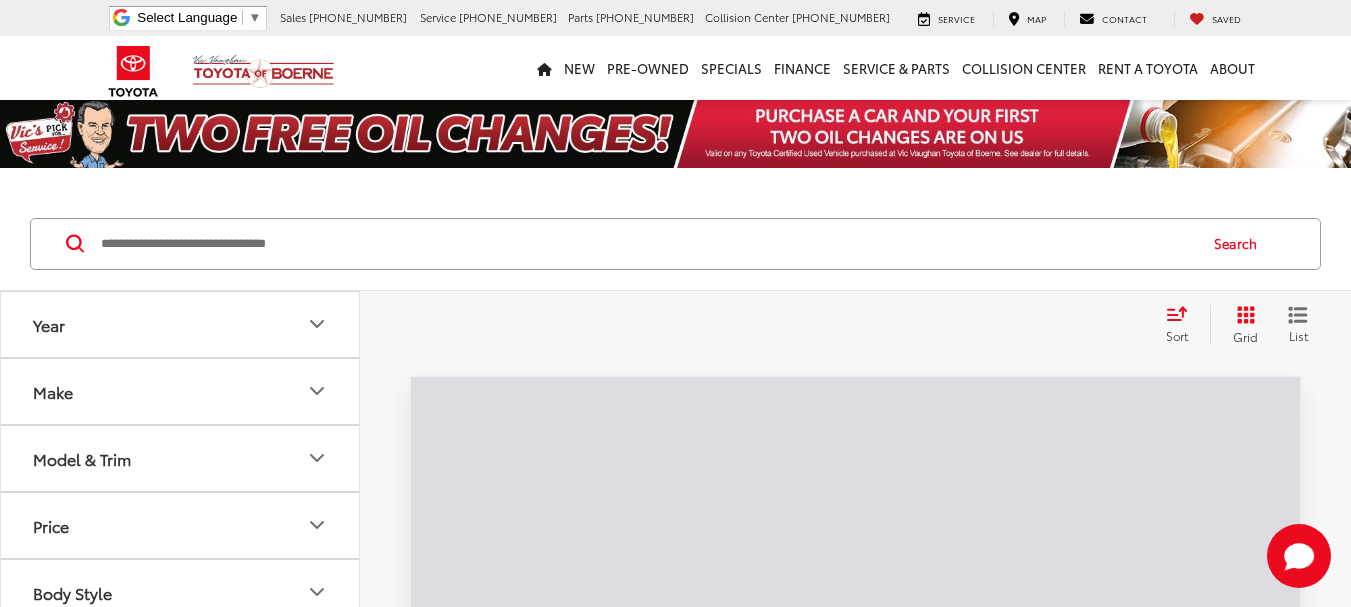 scroll, scrollTop: 100, scrollLeft: 0, axis: vertical 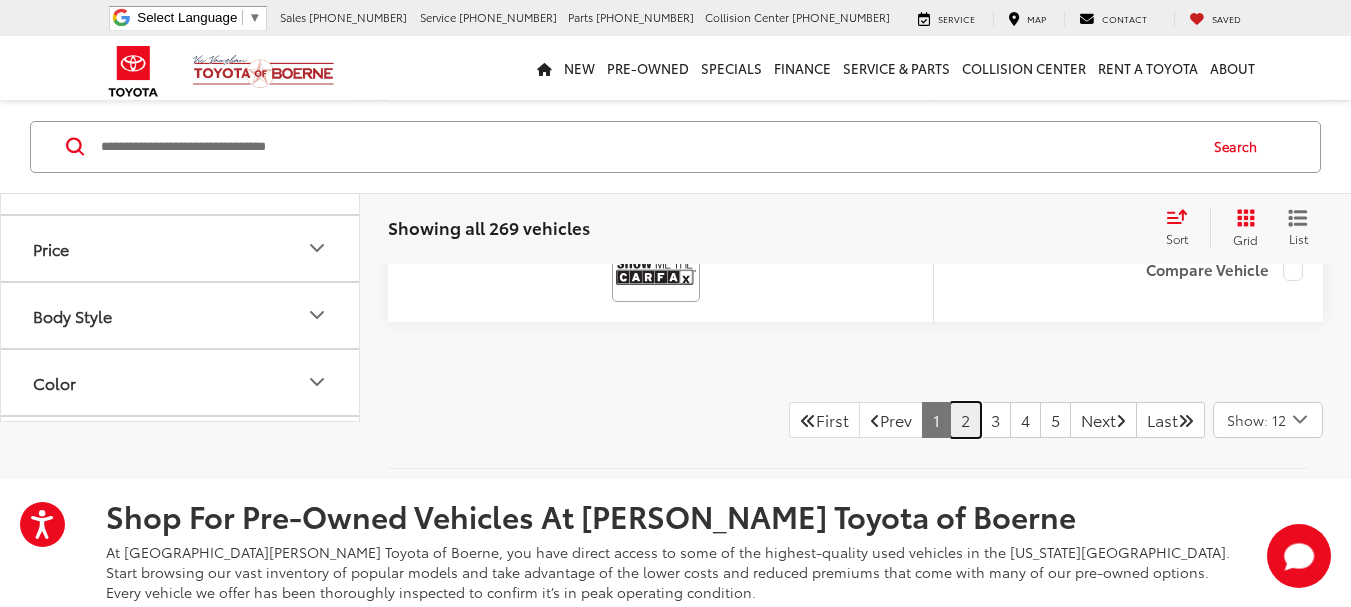 click on "2" at bounding box center [965, 420] 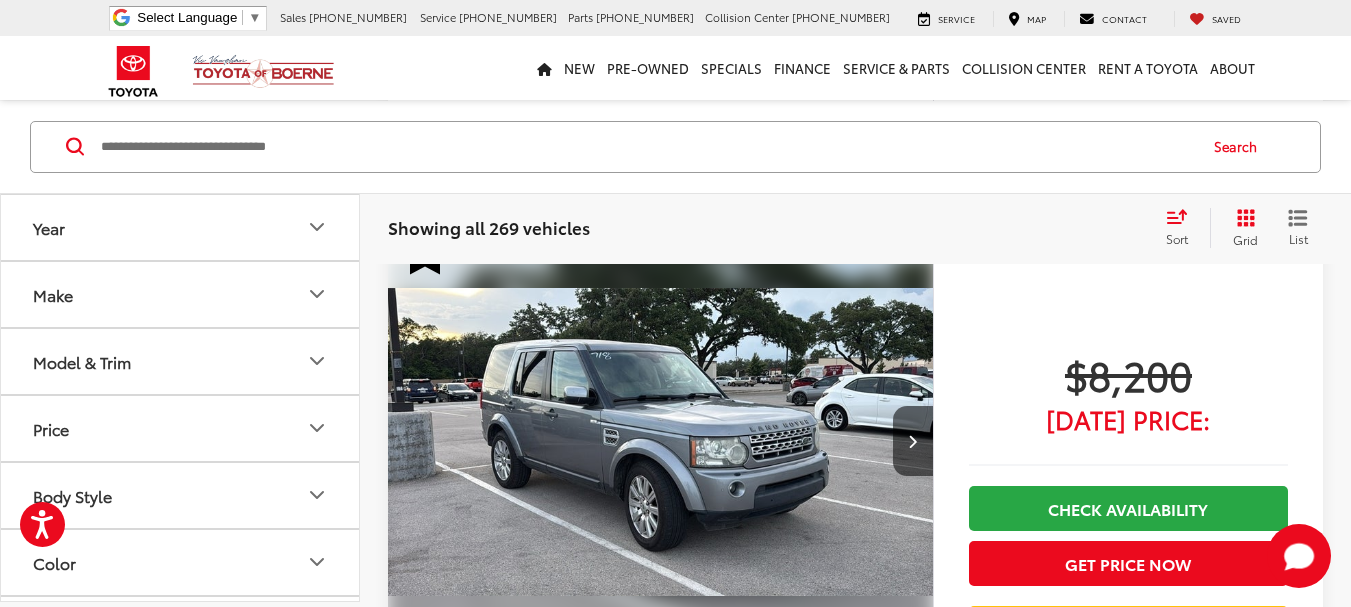 scroll, scrollTop: 8698, scrollLeft: 0, axis: vertical 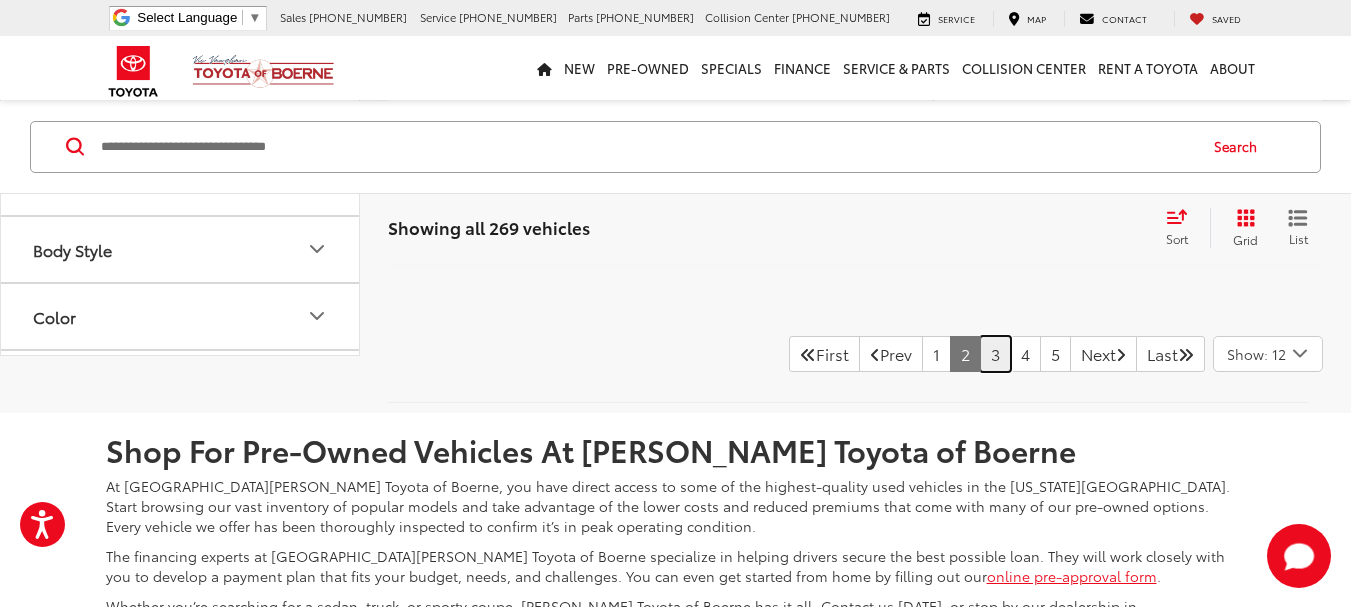click on "3" at bounding box center (995, 354) 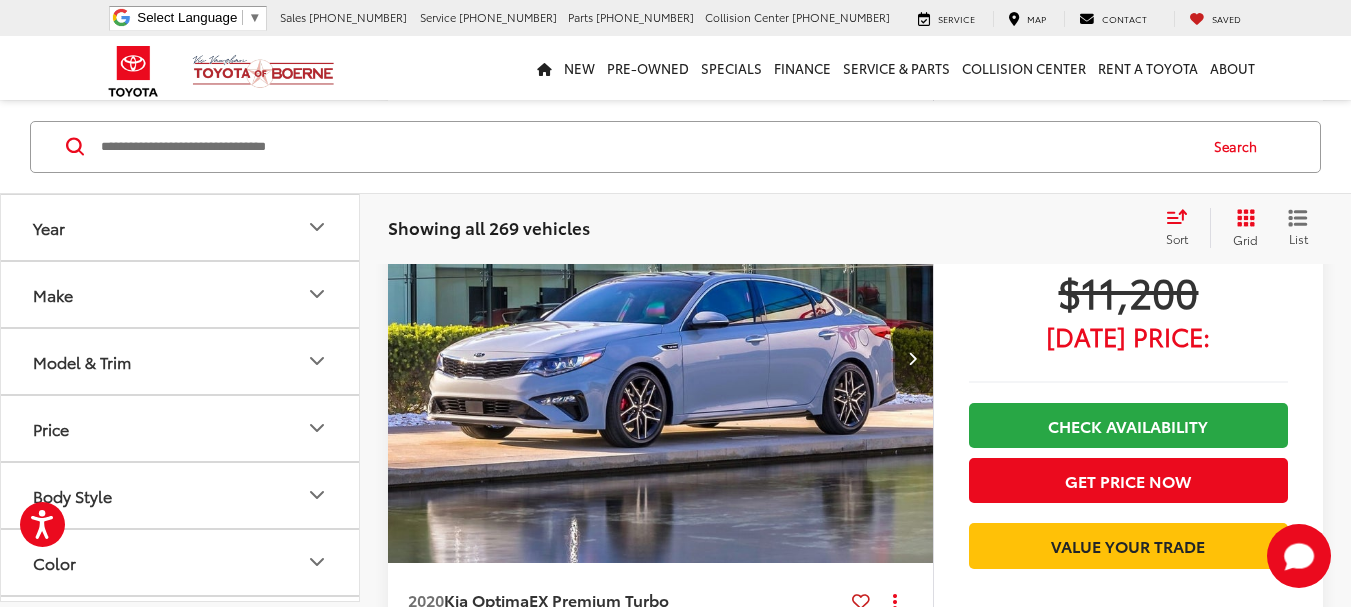 scroll, scrollTop: 8698, scrollLeft: 0, axis: vertical 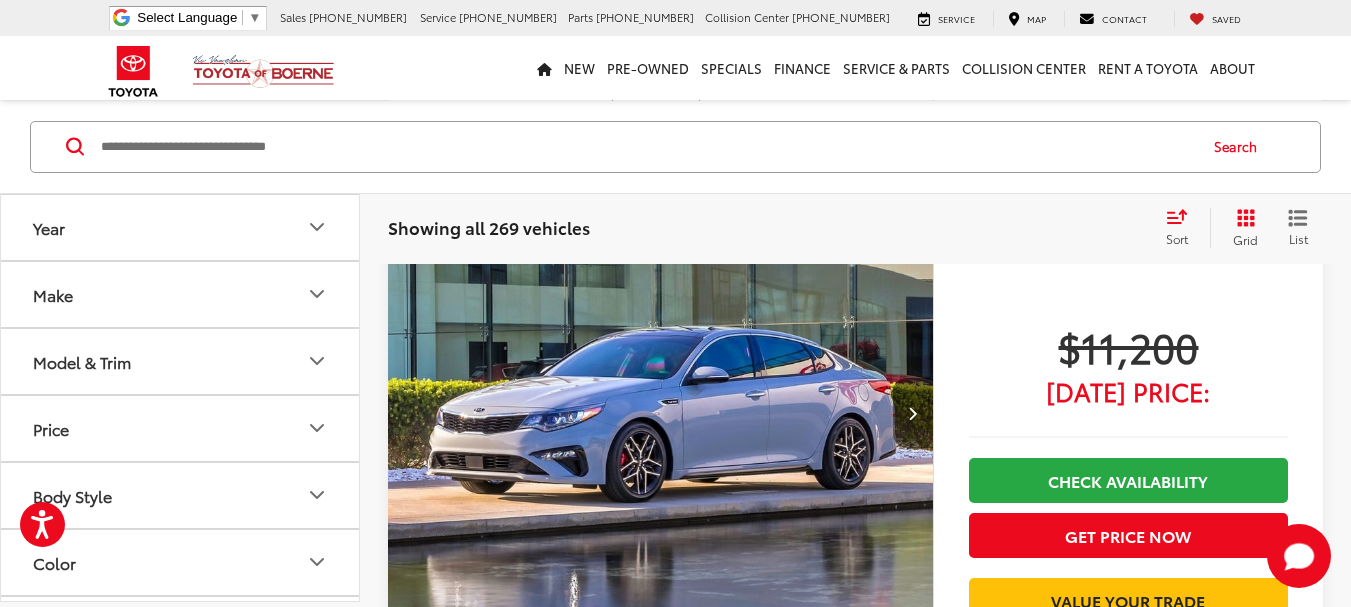 click at bounding box center (912, 413) 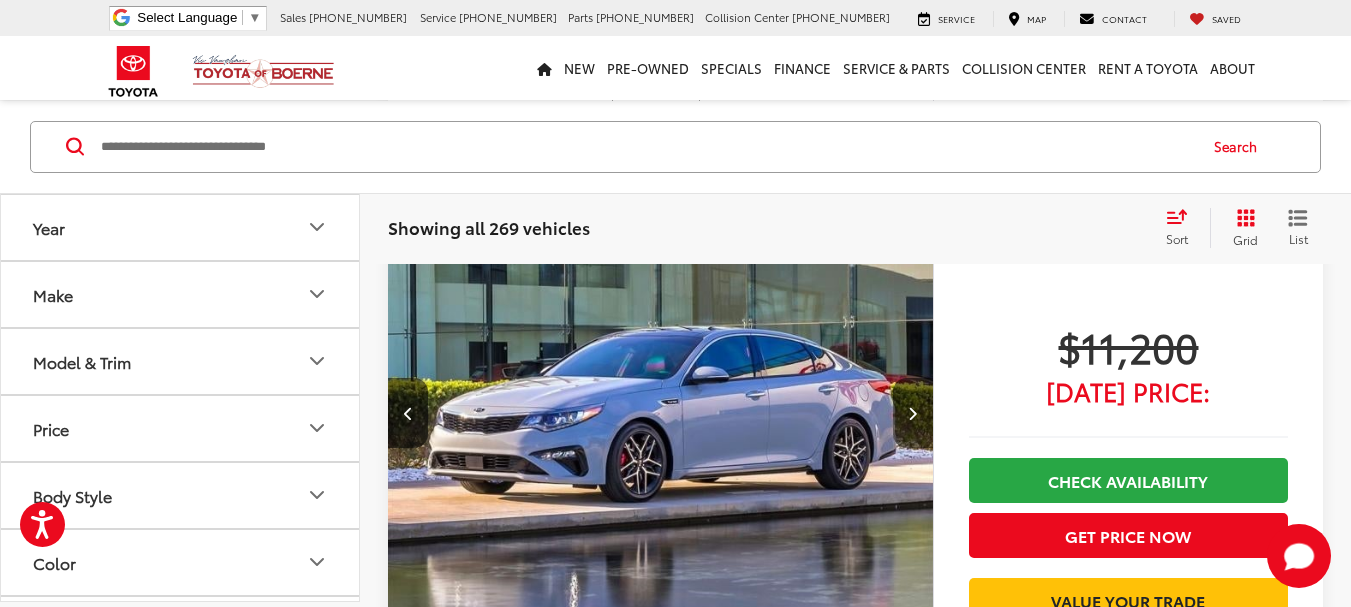 click at bounding box center [912, 413] 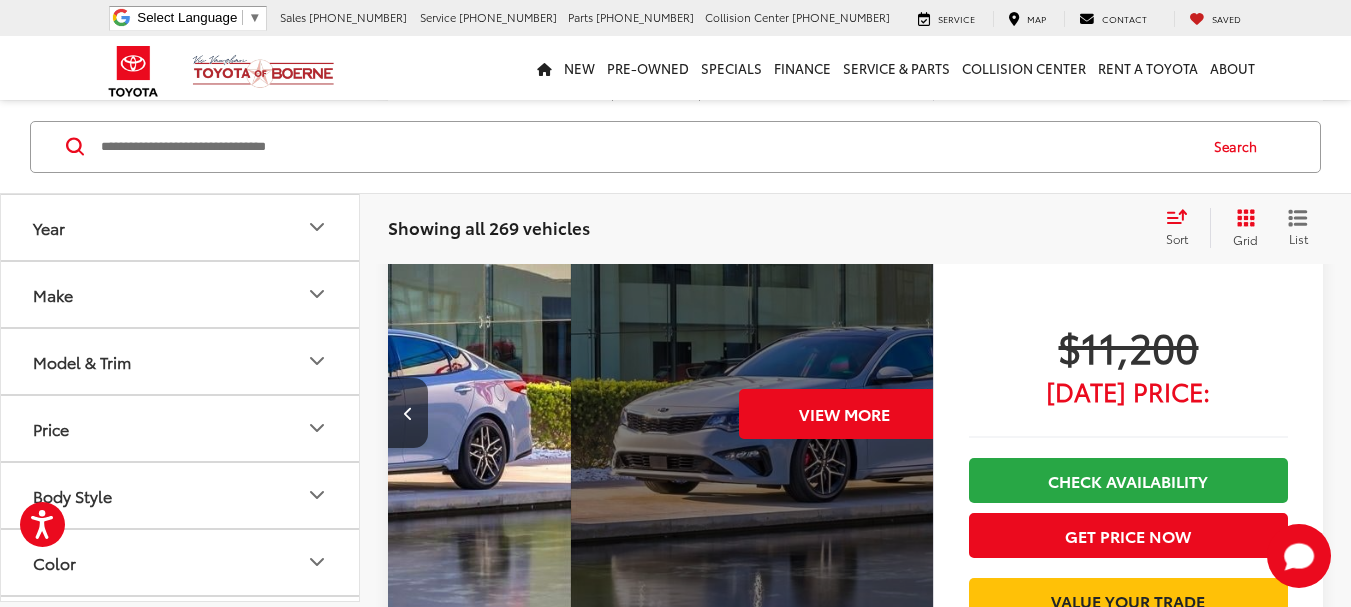 scroll, scrollTop: 0, scrollLeft: 1096, axis: horizontal 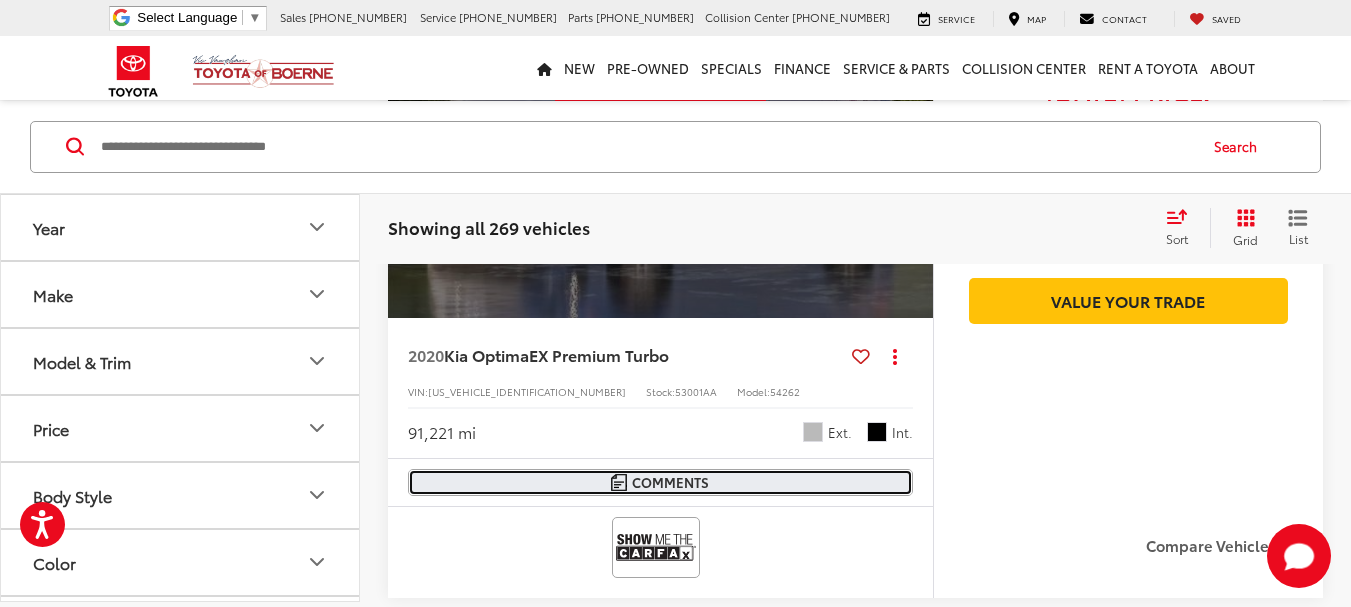 click on "Comments" at bounding box center (660, 482) 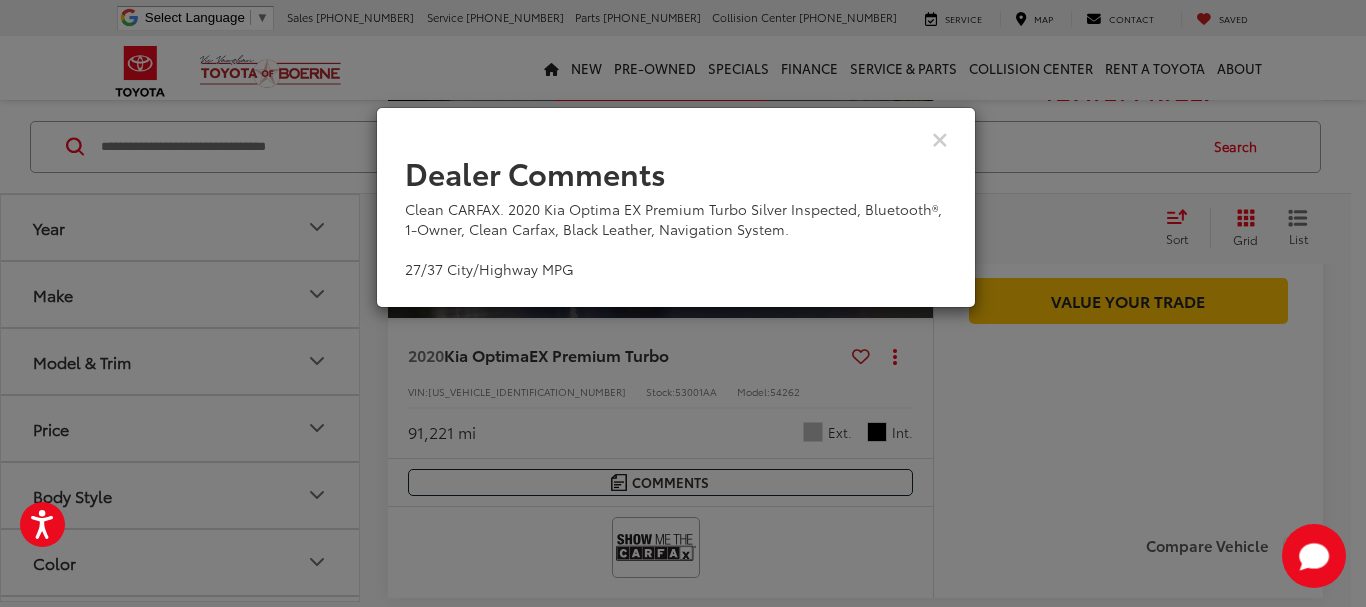 click at bounding box center (676, 138) 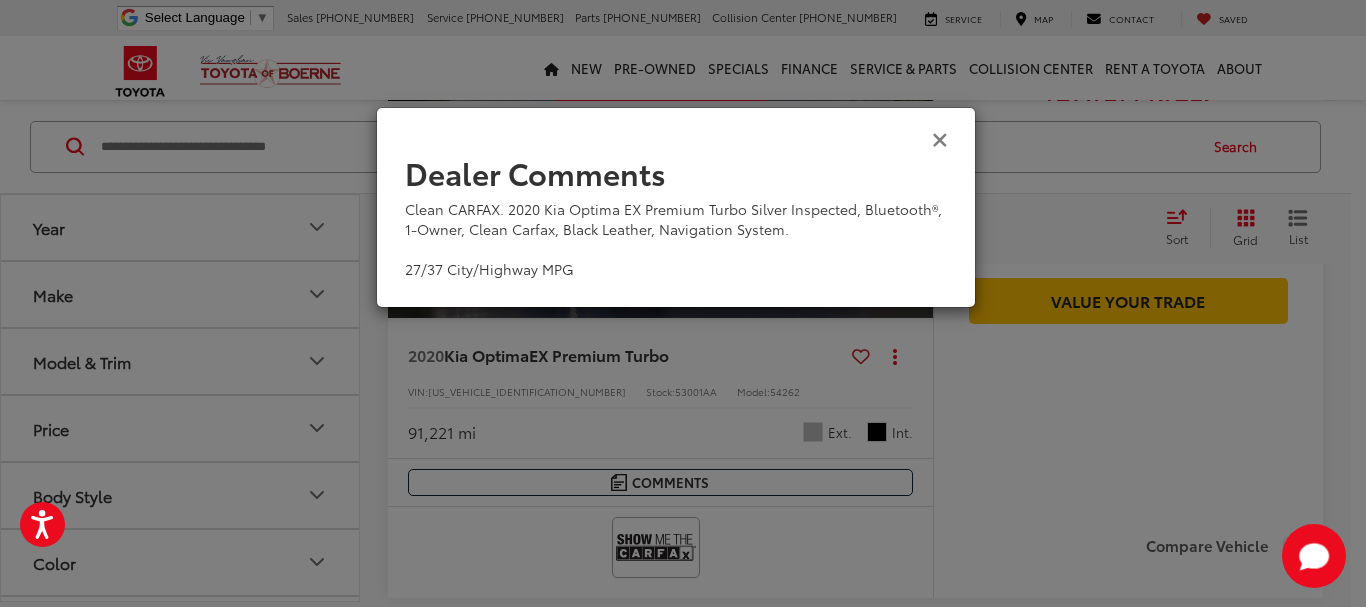 click at bounding box center (940, 138) 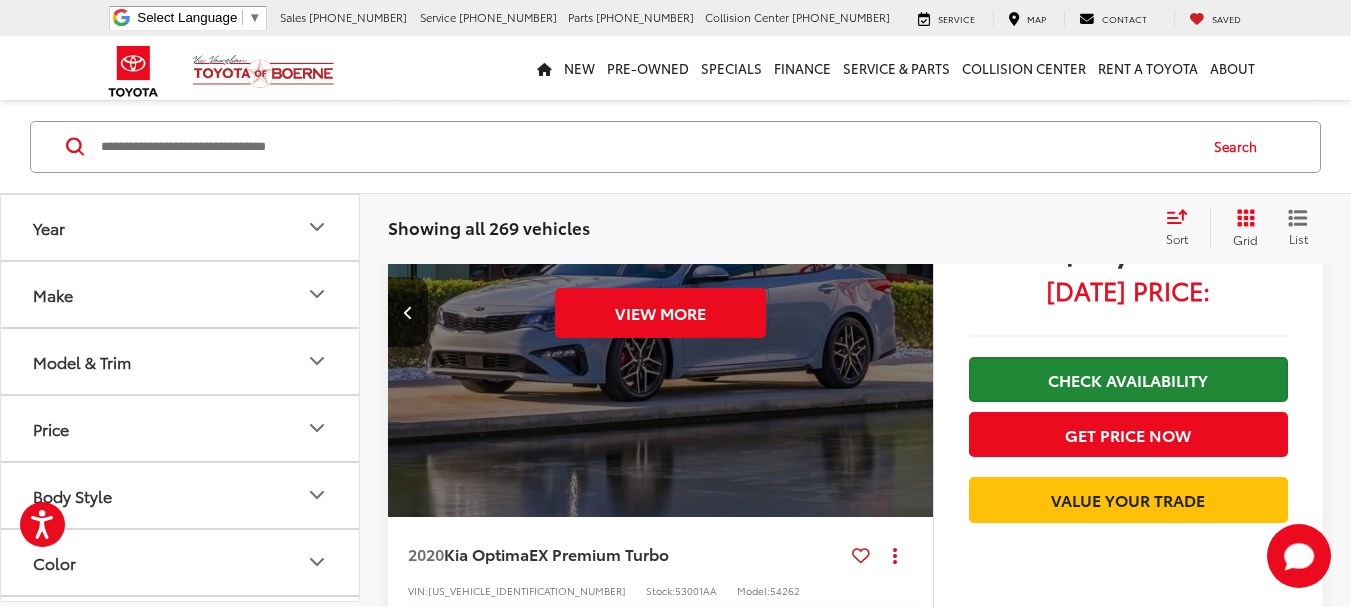 scroll, scrollTop: 8798, scrollLeft: 0, axis: vertical 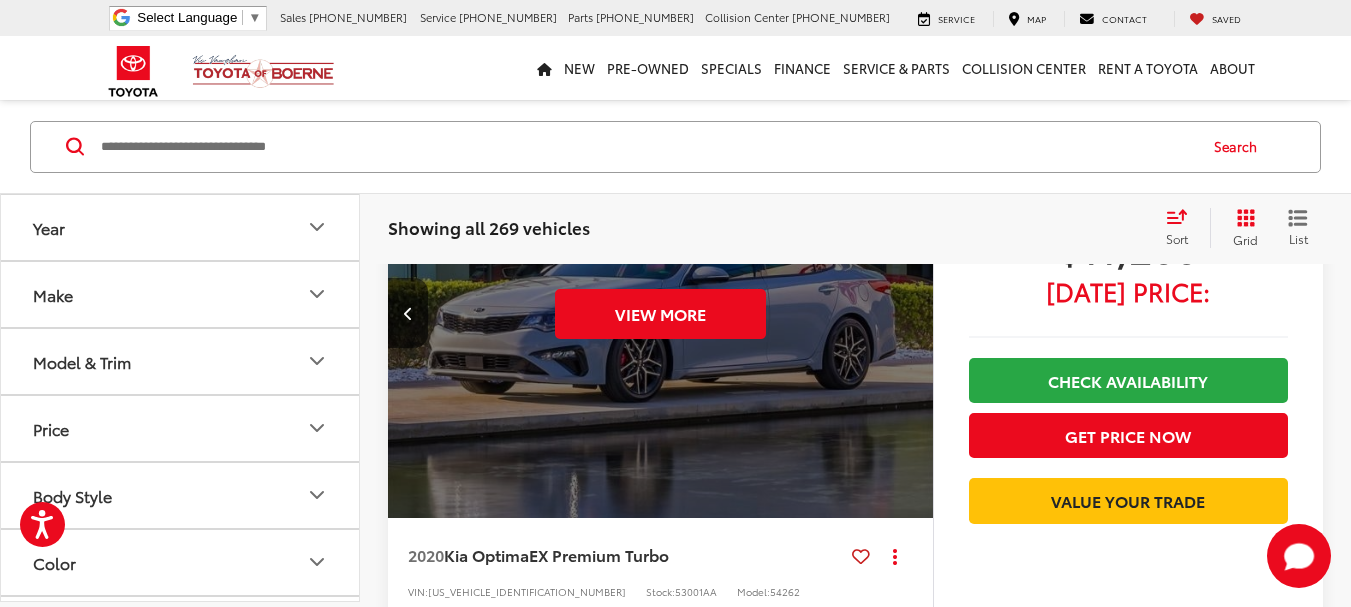 click on "View More" at bounding box center (661, 314) 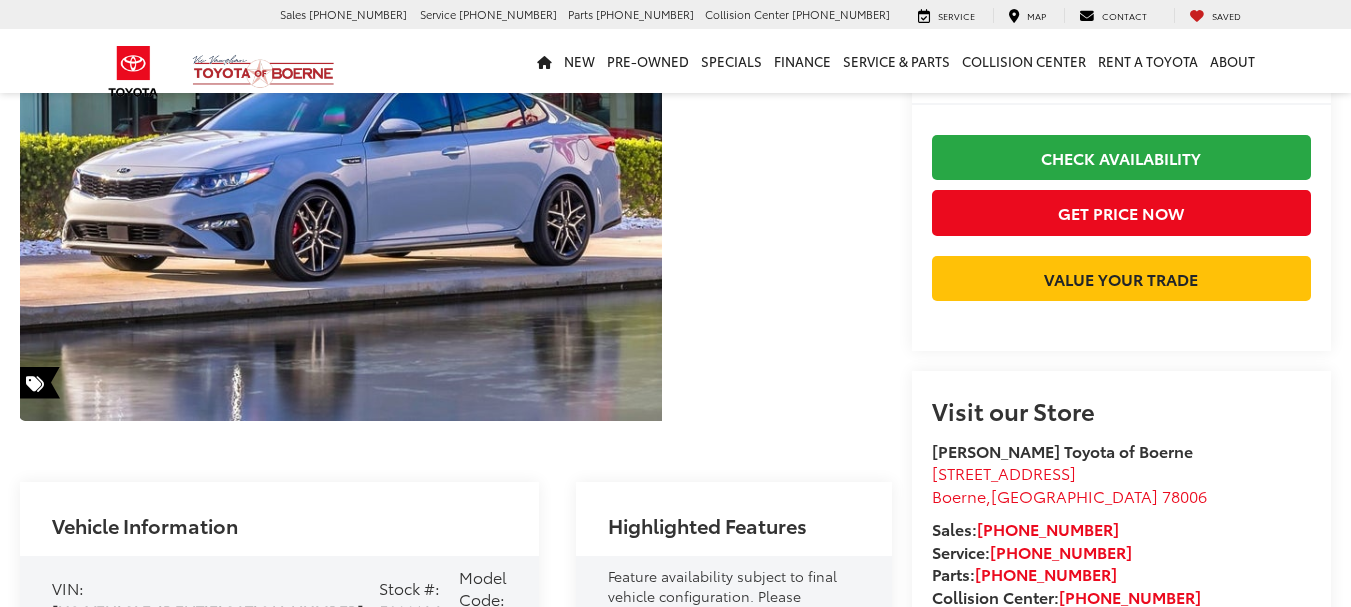 scroll, scrollTop: 447, scrollLeft: 0, axis: vertical 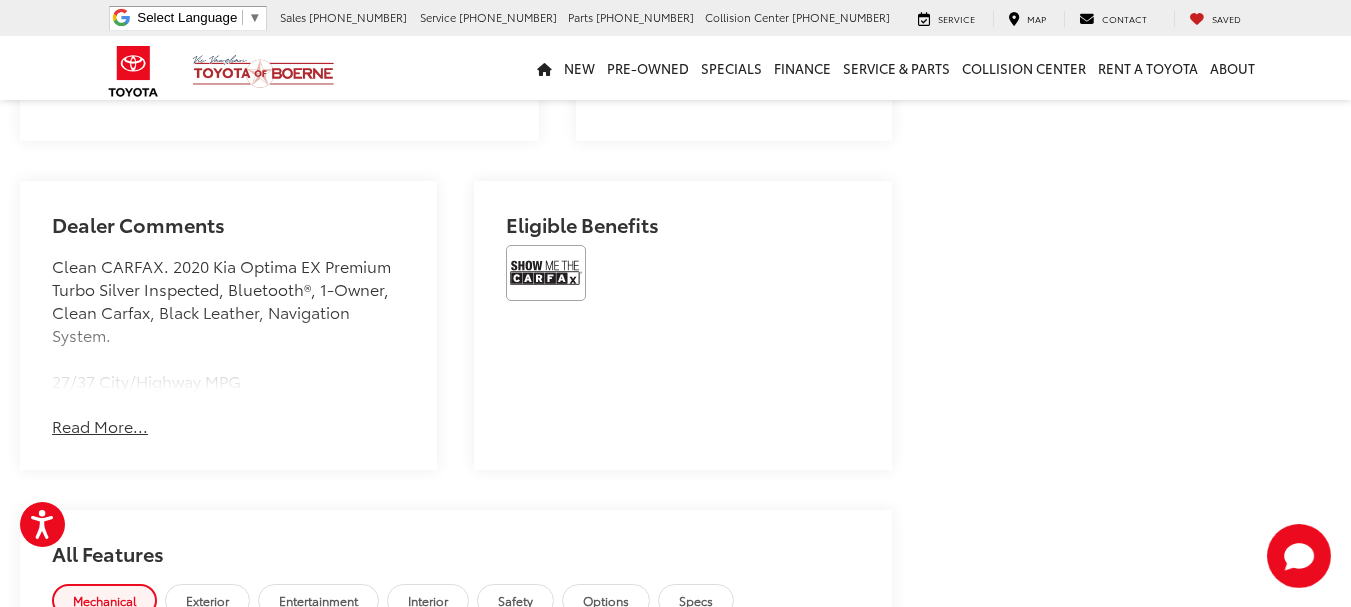 click on "Read More..." at bounding box center (100, 426) 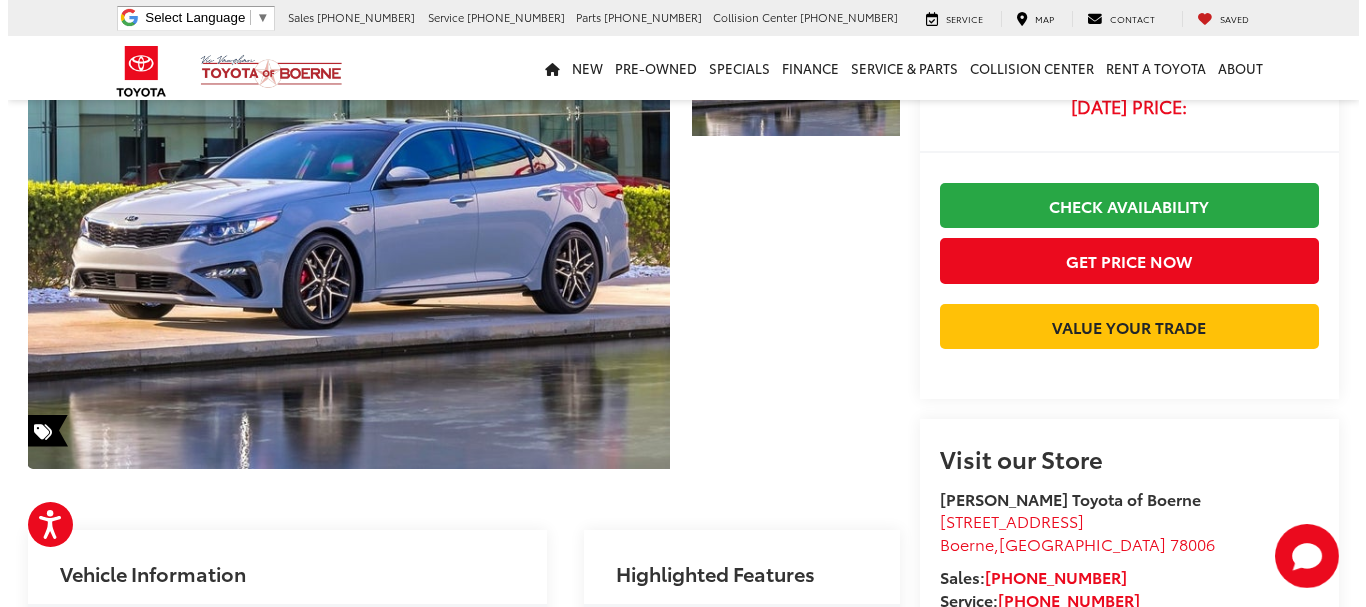 scroll, scrollTop: 0, scrollLeft: 0, axis: both 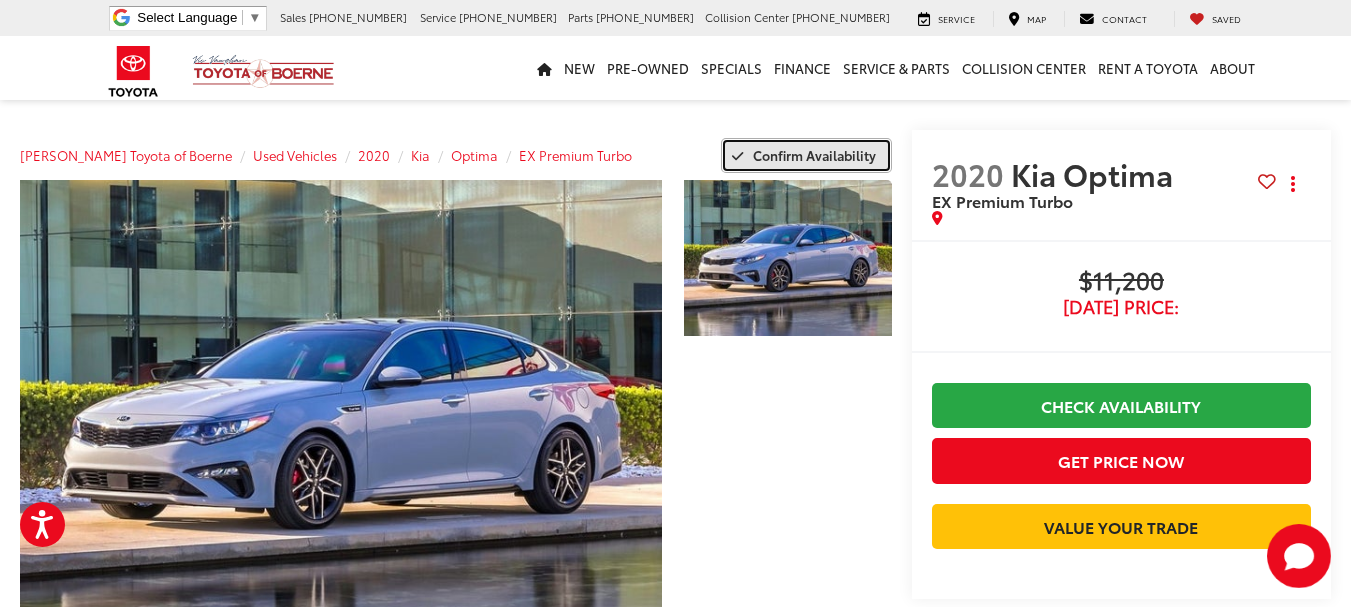 click on "Confirm Availability" at bounding box center (814, 155) 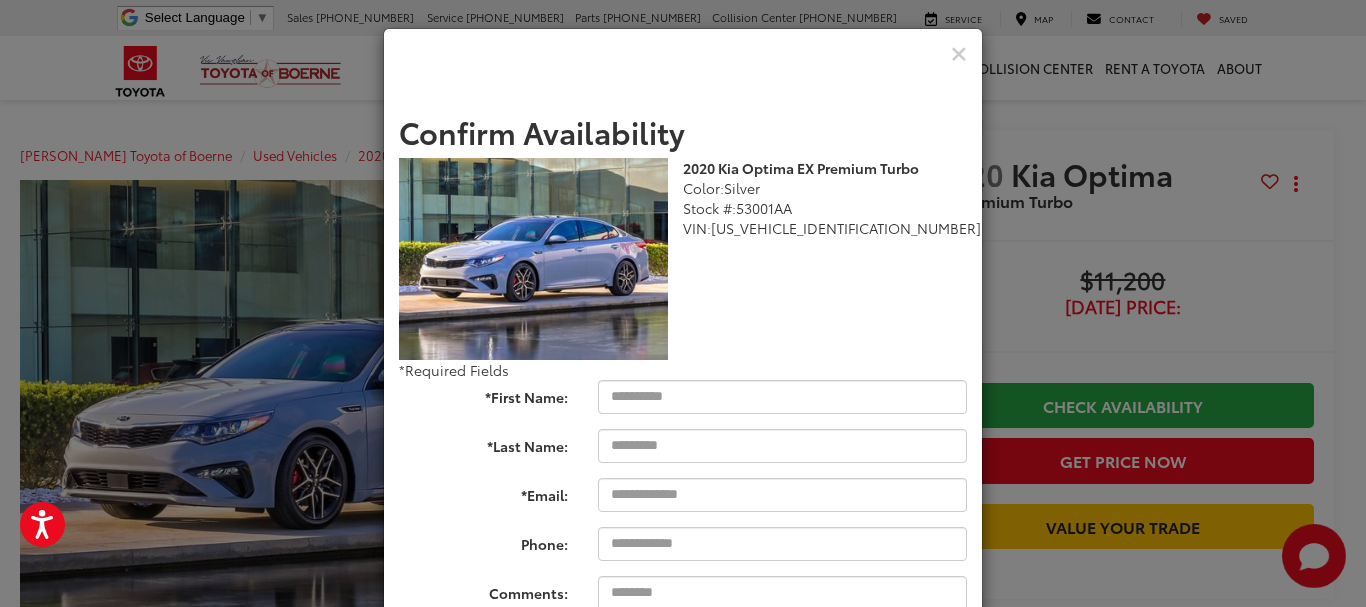 scroll, scrollTop: 0, scrollLeft: 0, axis: both 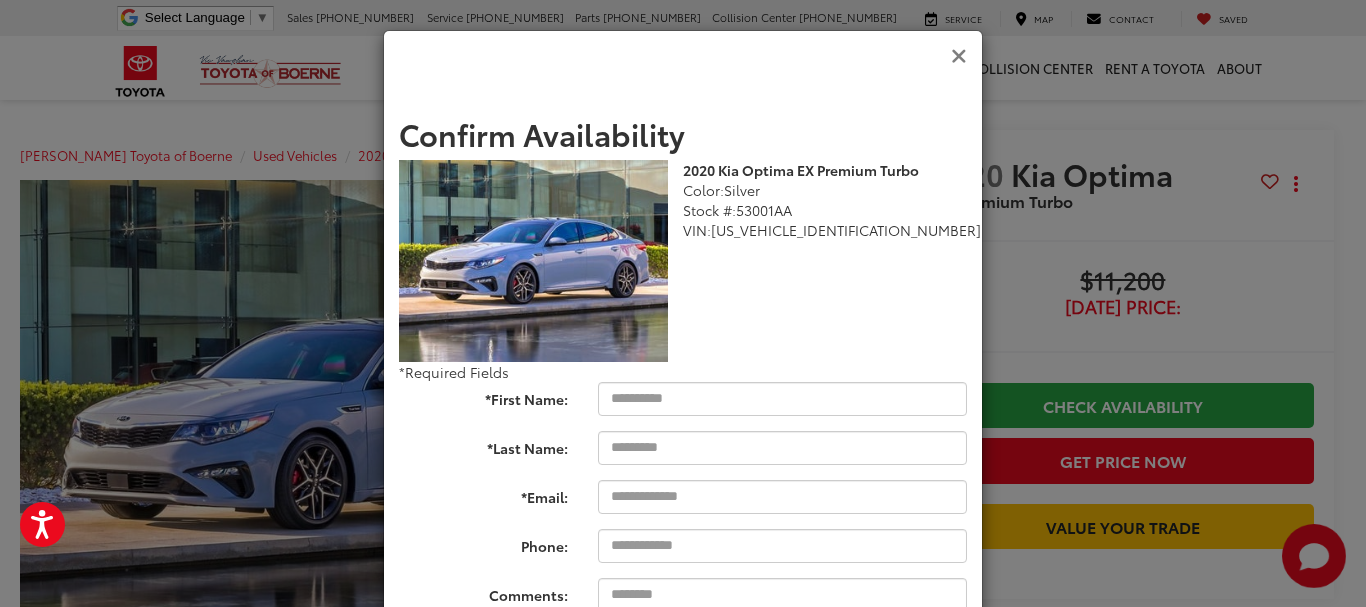 click at bounding box center [959, 56] 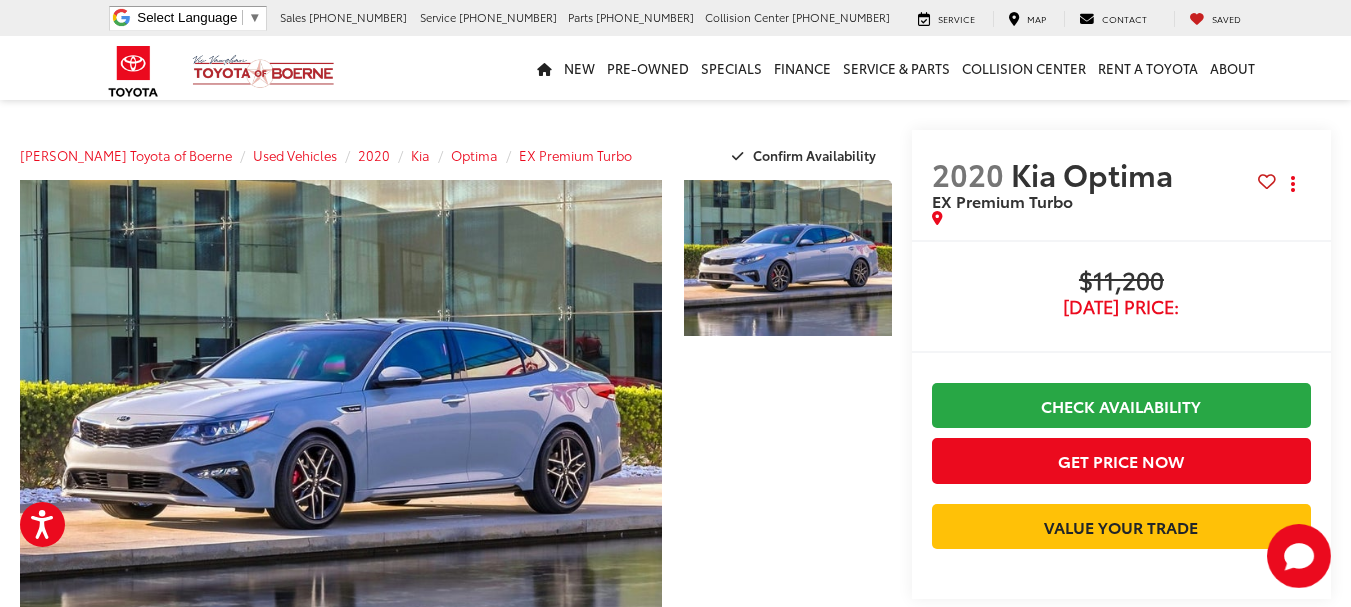 click on "$11,200" at bounding box center [1121, 282] 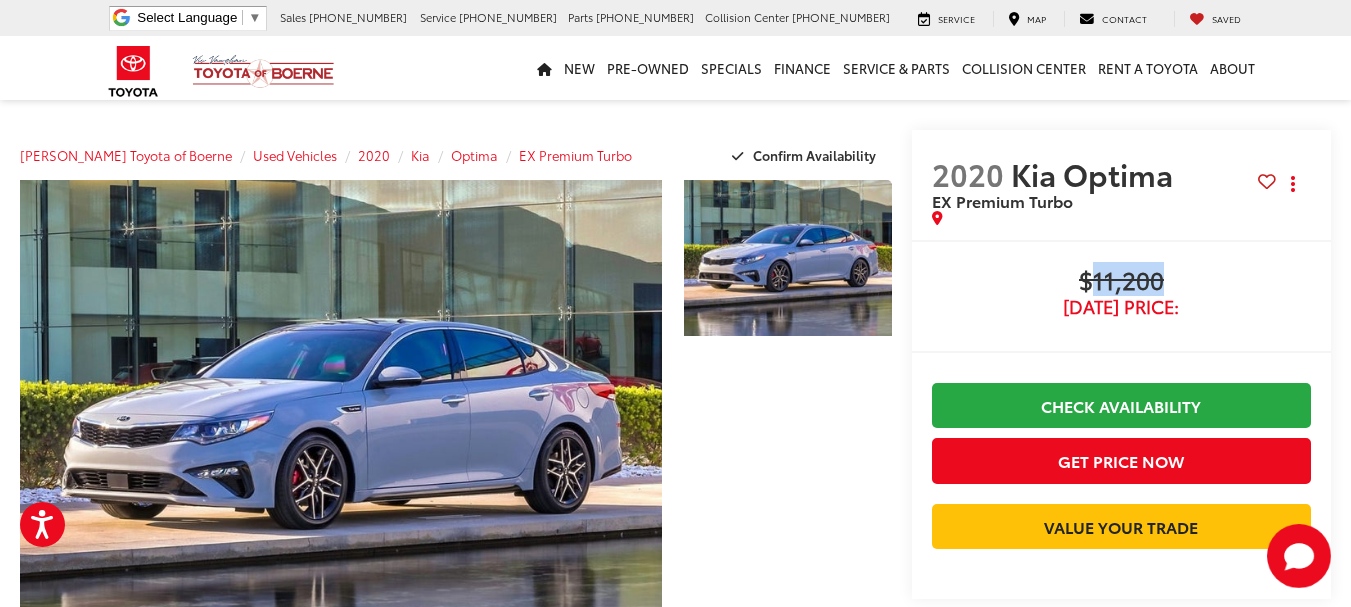click on "$11,200" at bounding box center [1121, 282] 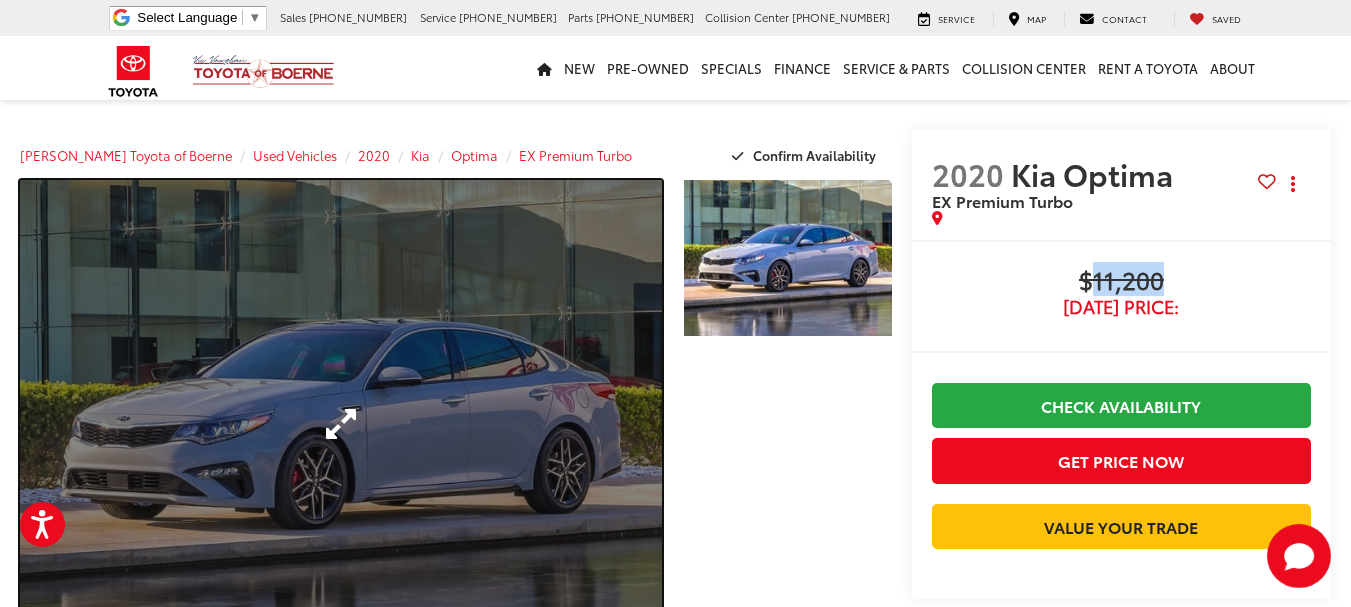 click at bounding box center [341, 424] 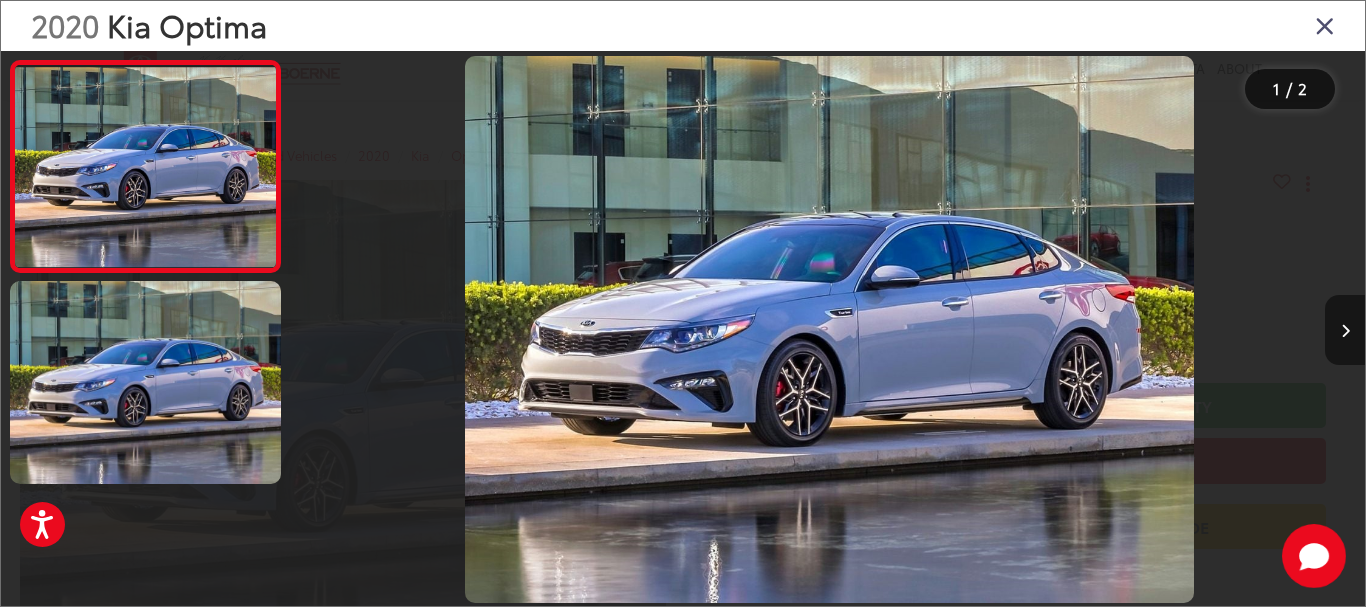 click at bounding box center [1345, 331] 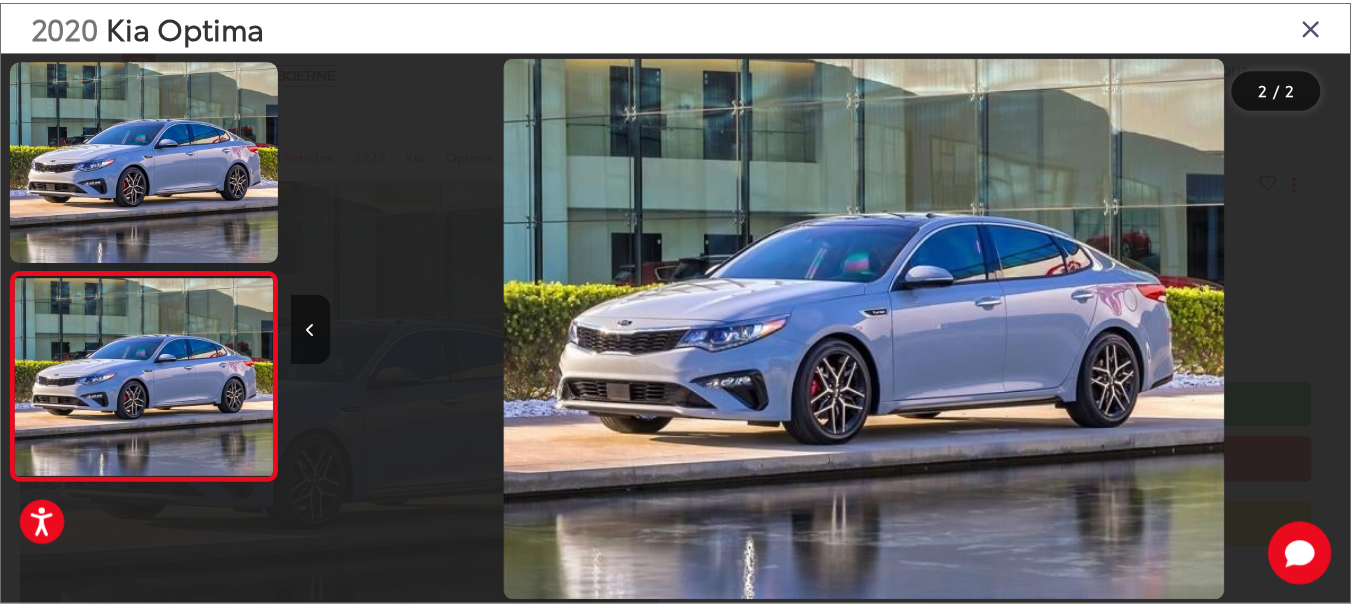 scroll, scrollTop: 0, scrollLeft: 1071, axis: horizontal 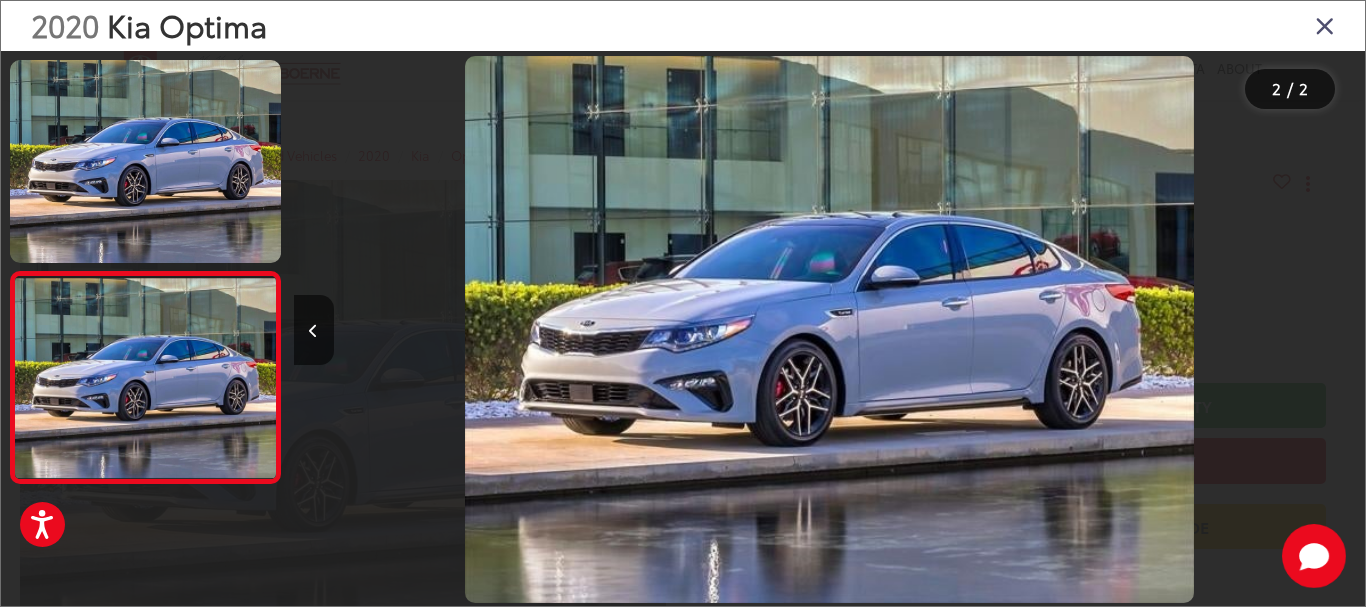 click at bounding box center (1231, 329) 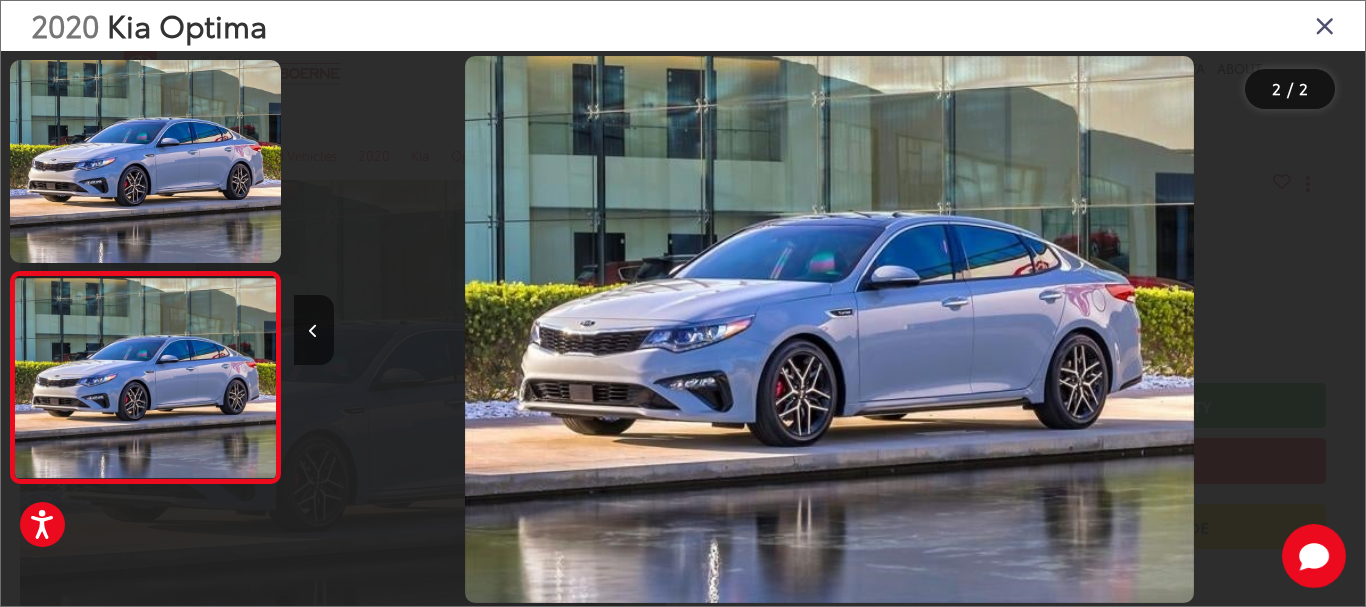 click on "2020   Kia Optima" at bounding box center (683, 26) 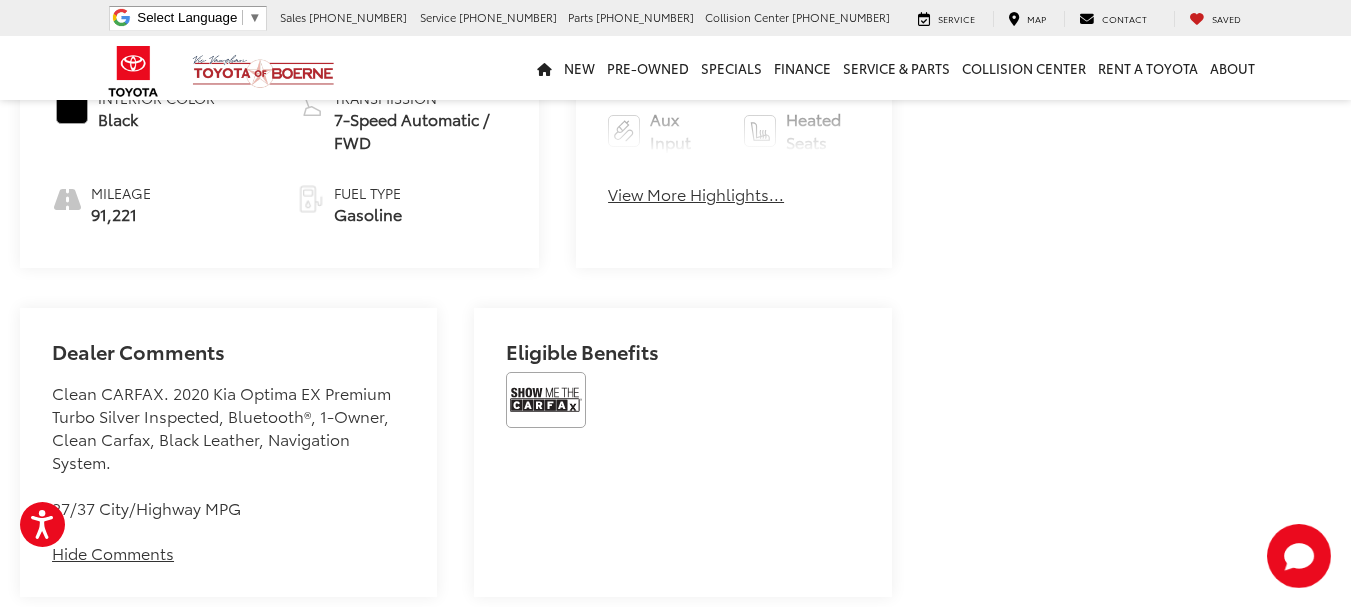 scroll, scrollTop: 1000, scrollLeft: 0, axis: vertical 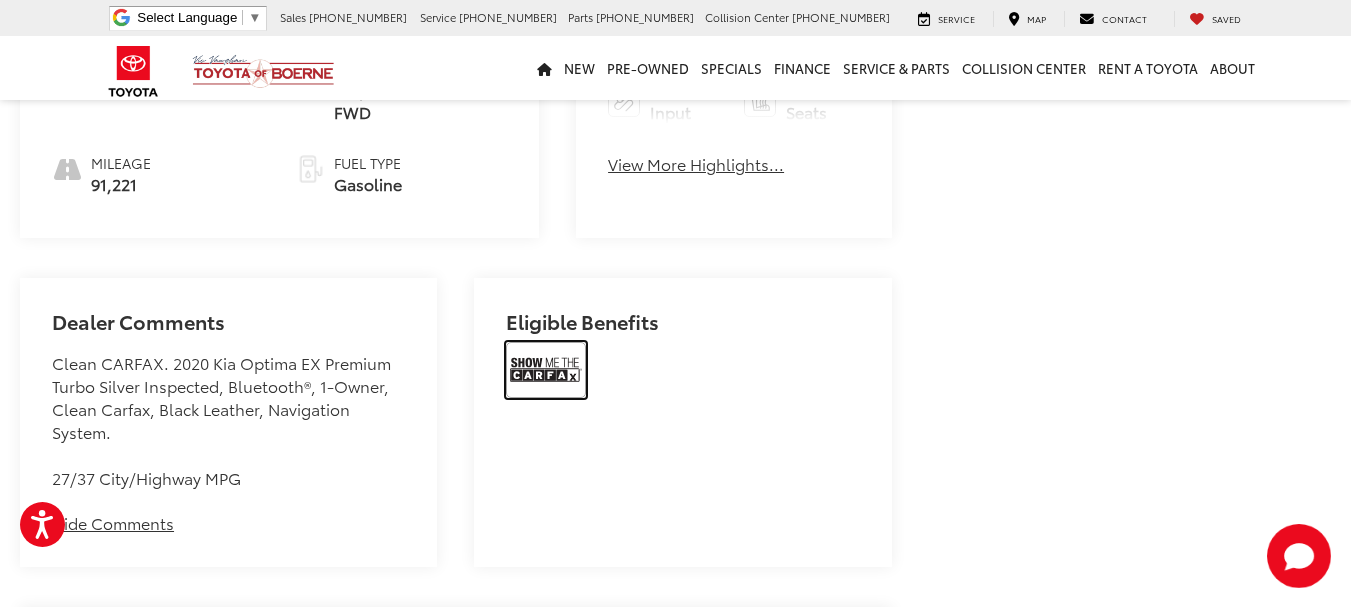 click at bounding box center (546, 370) 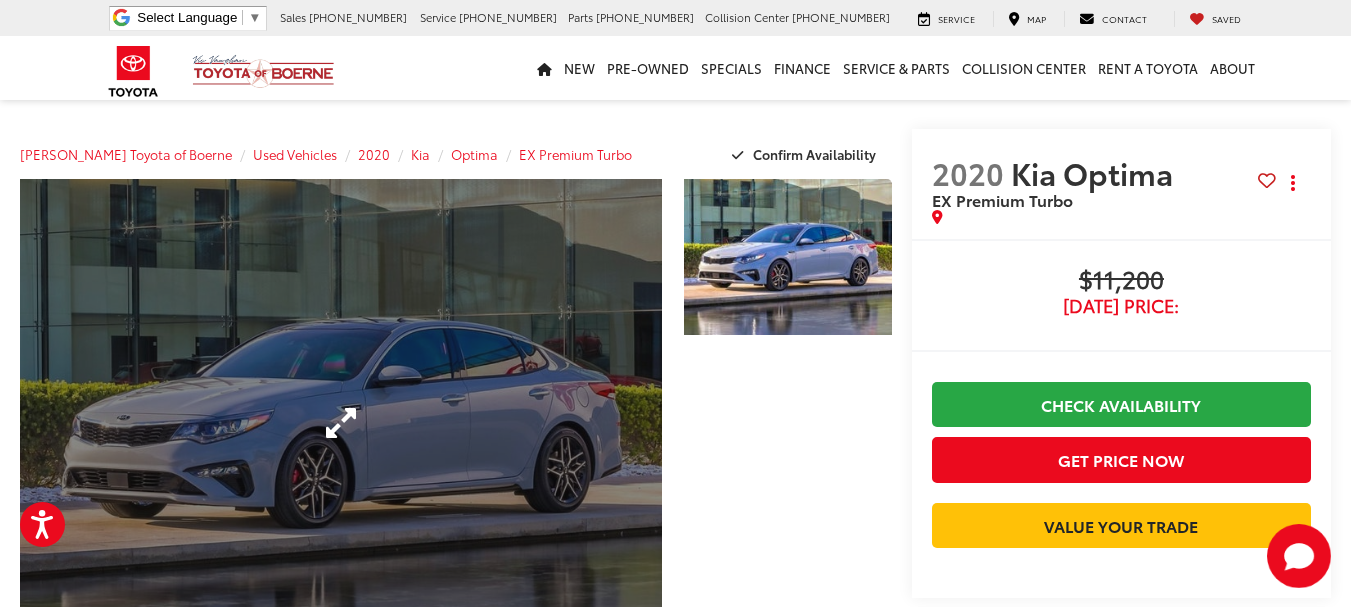 scroll, scrollTop: 0, scrollLeft: 0, axis: both 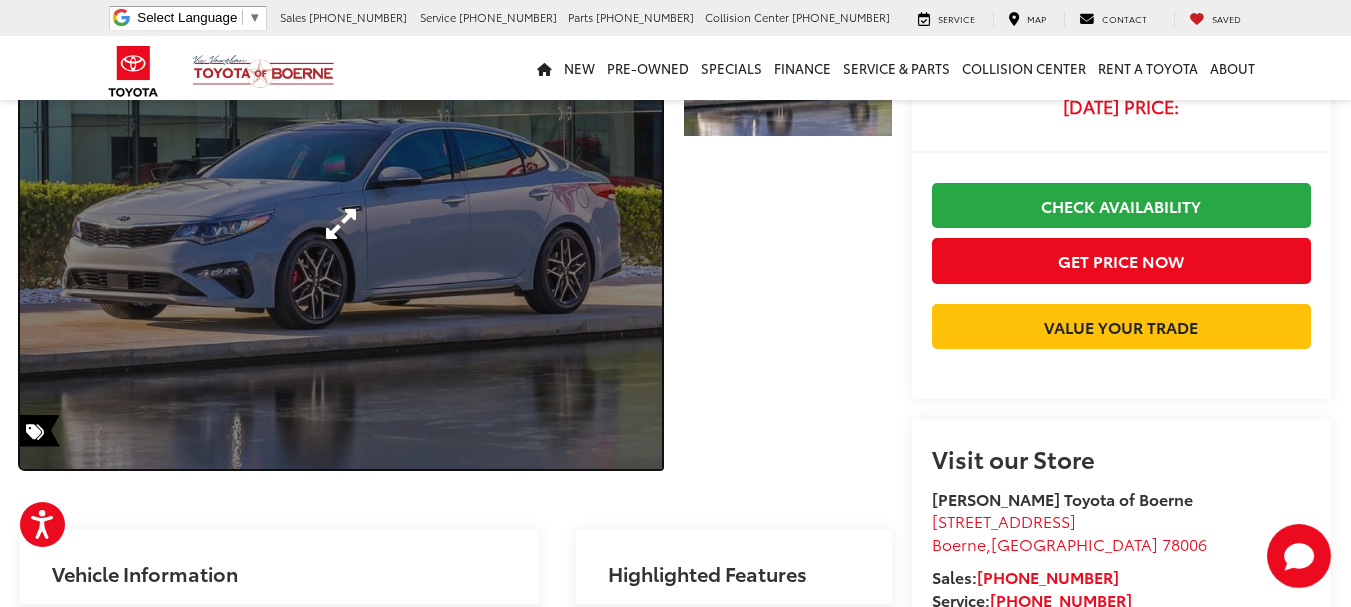click at bounding box center (341, 224) 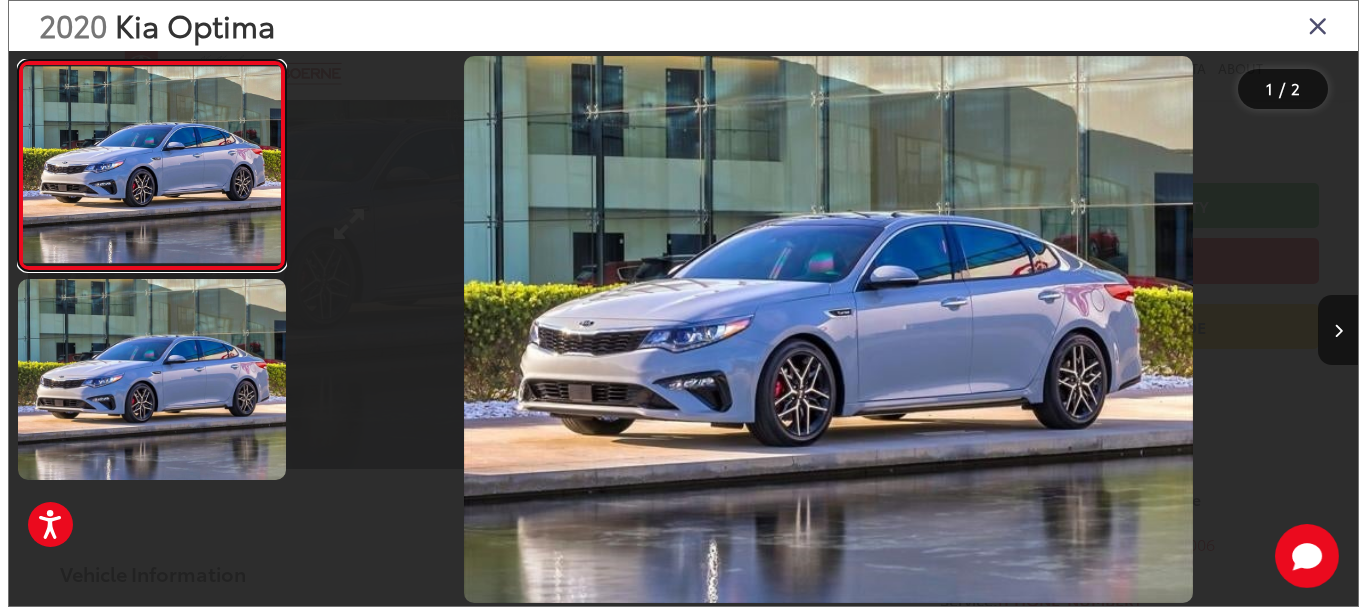 scroll, scrollTop: 203, scrollLeft: 0, axis: vertical 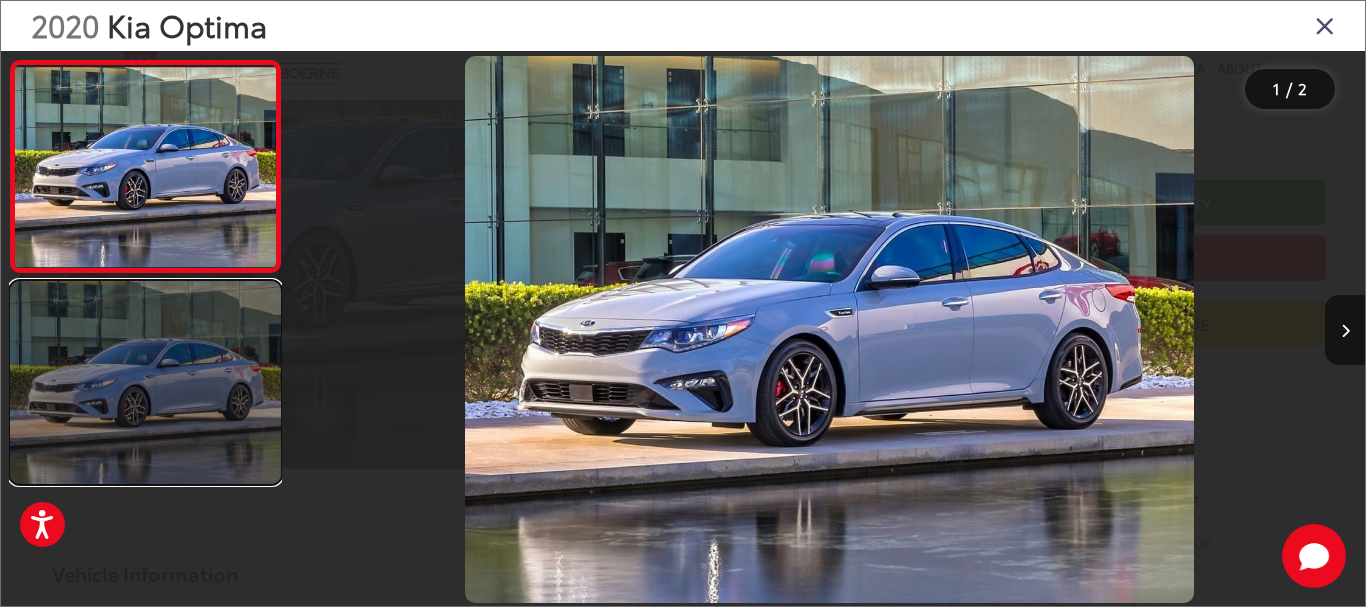 click at bounding box center (145, 382) 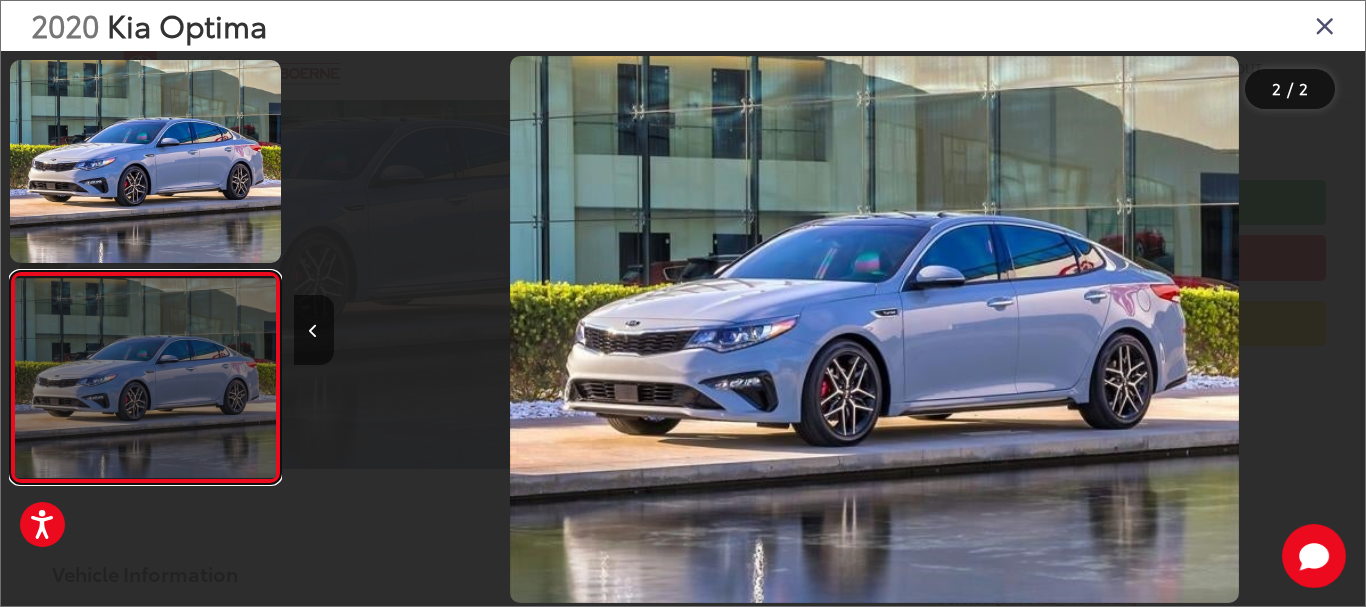scroll, scrollTop: 0, scrollLeft: 1071, axis: horizontal 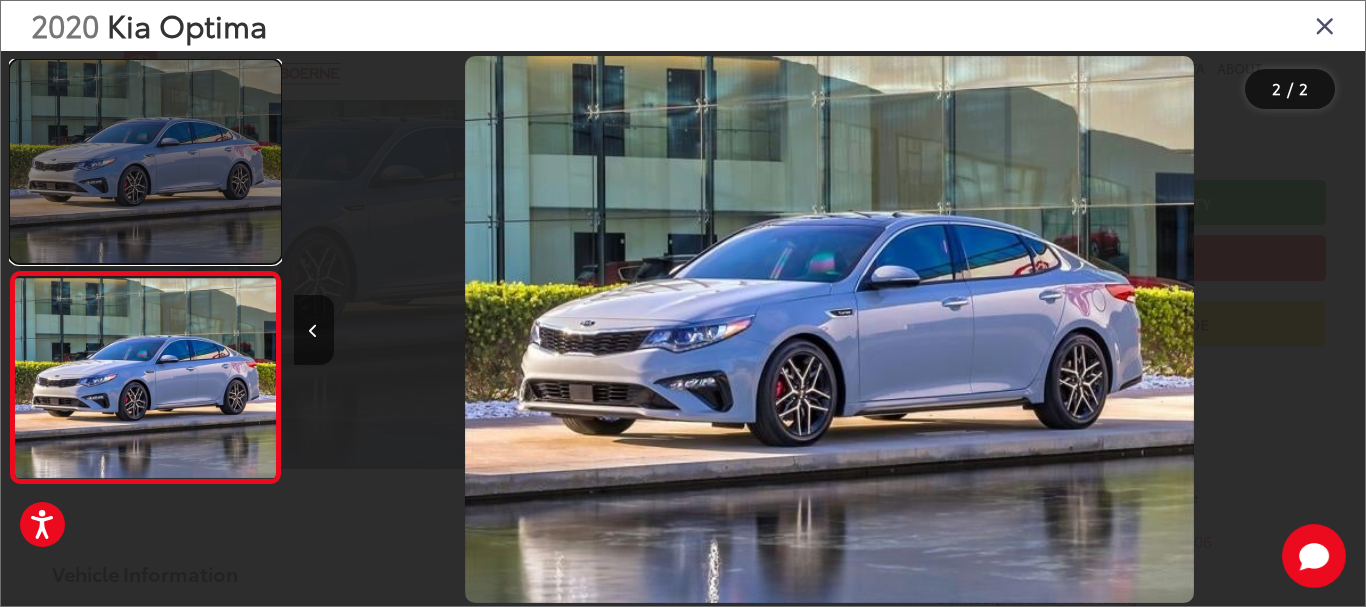 click at bounding box center (145, 161) 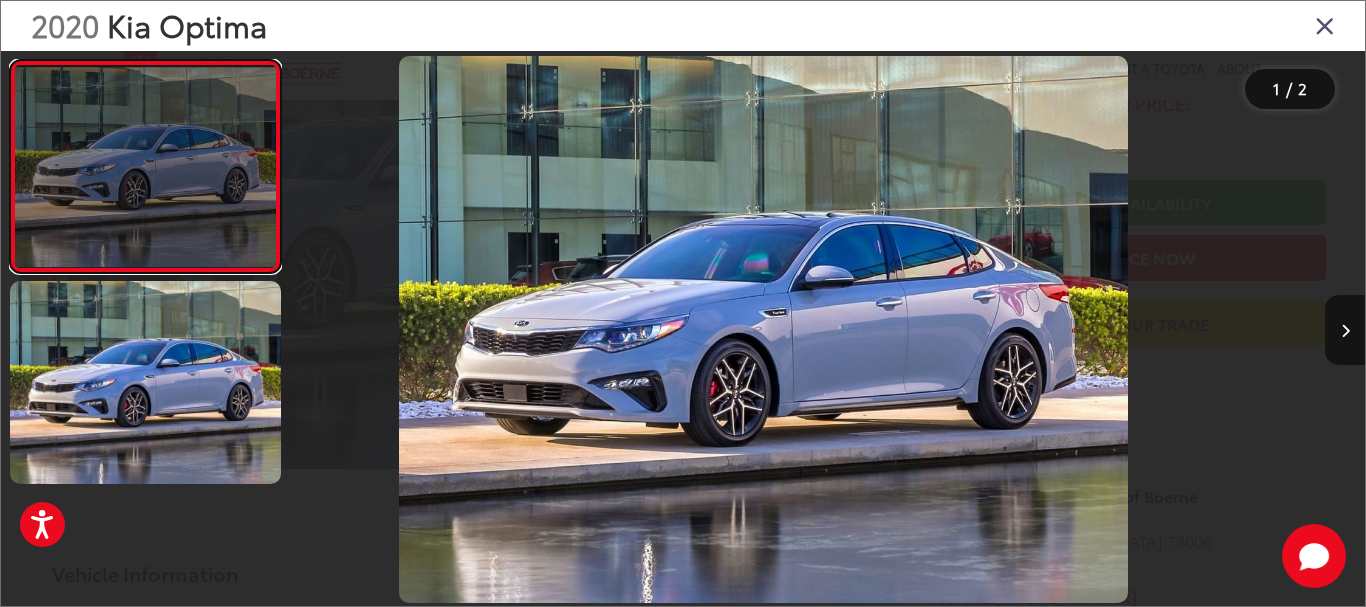 scroll, scrollTop: 0, scrollLeft: 0, axis: both 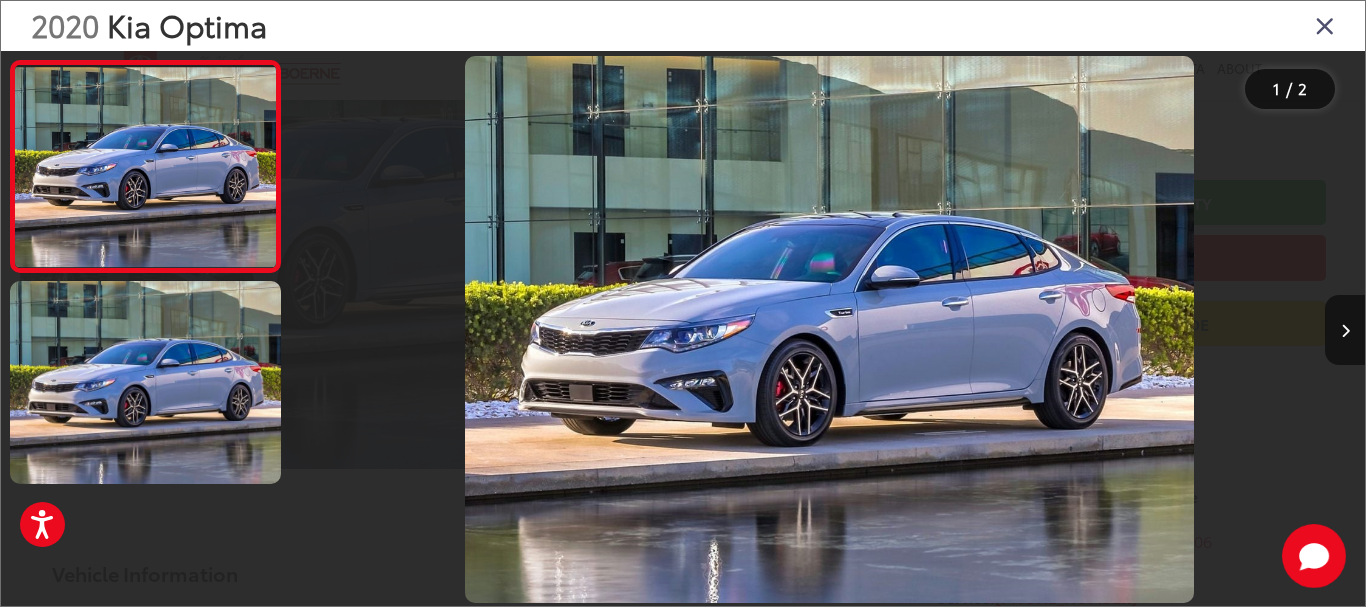 click at bounding box center (1325, 25) 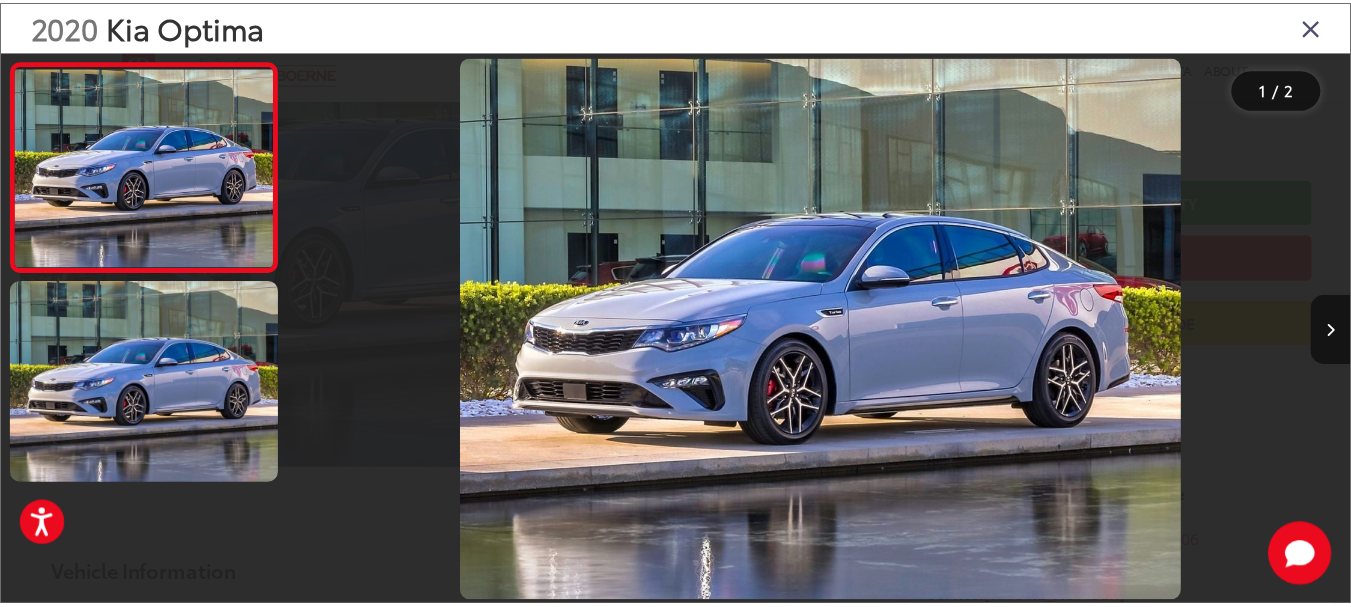 scroll, scrollTop: 200, scrollLeft: 0, axis: vertical 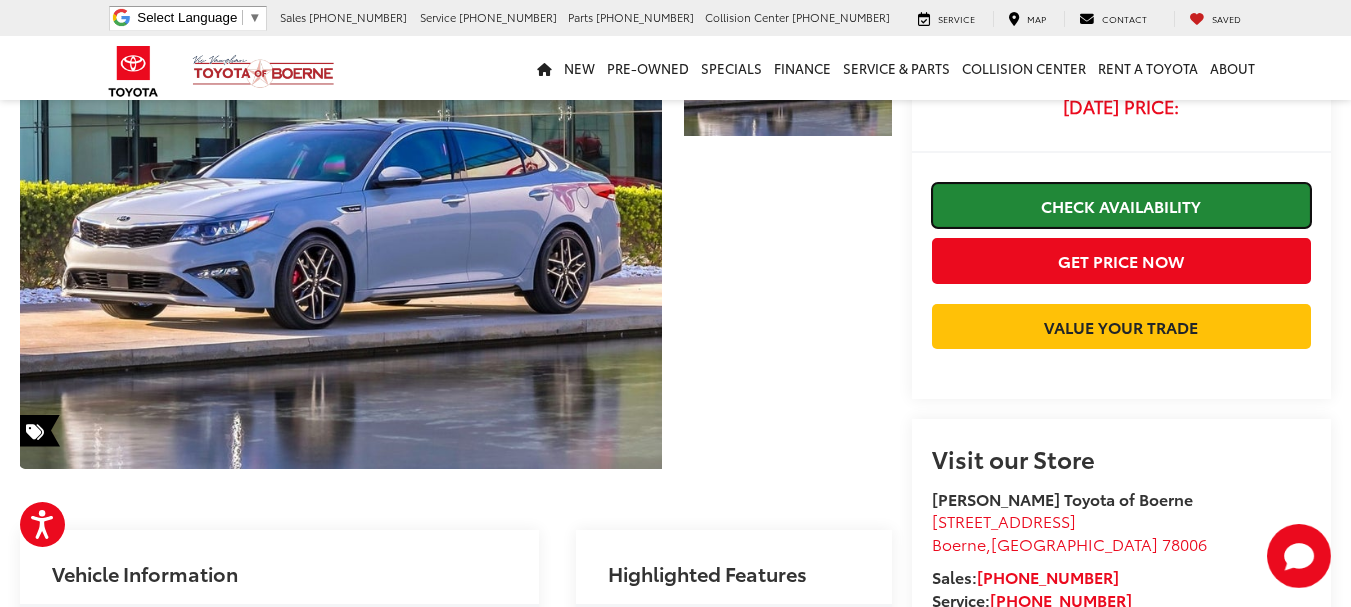 click on "Check Availability" at bounding box center (1121, 205) 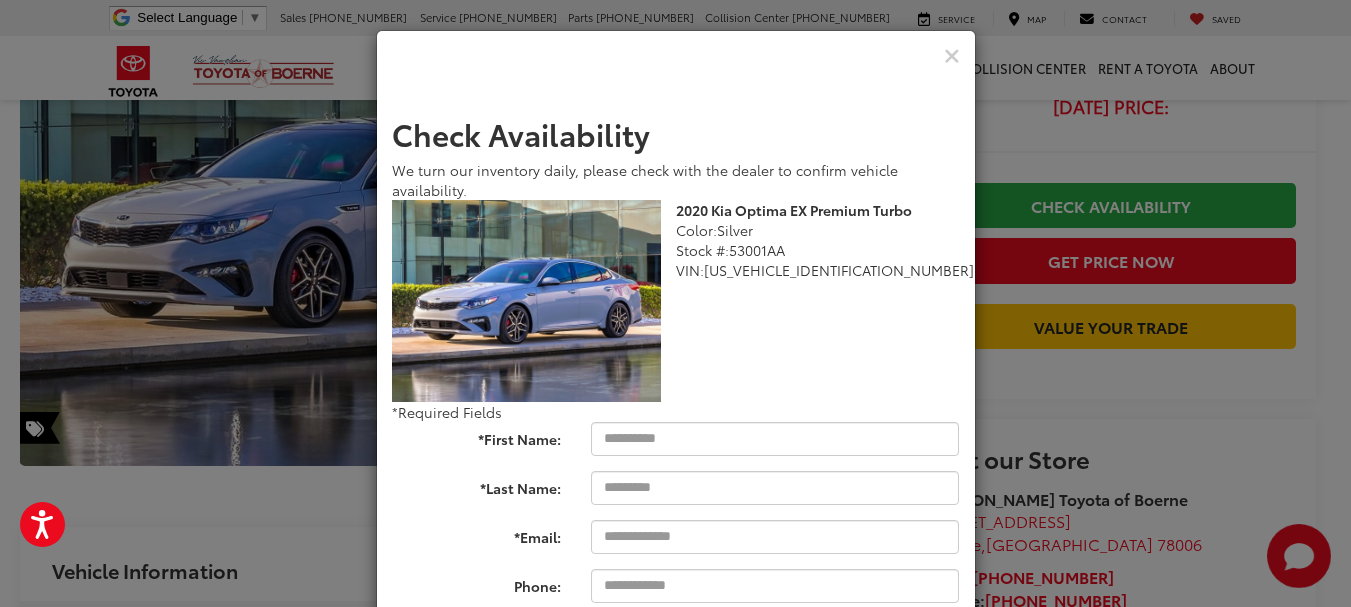scroll, scrollTop: 100, scrollLeft: 0, axis: vertical 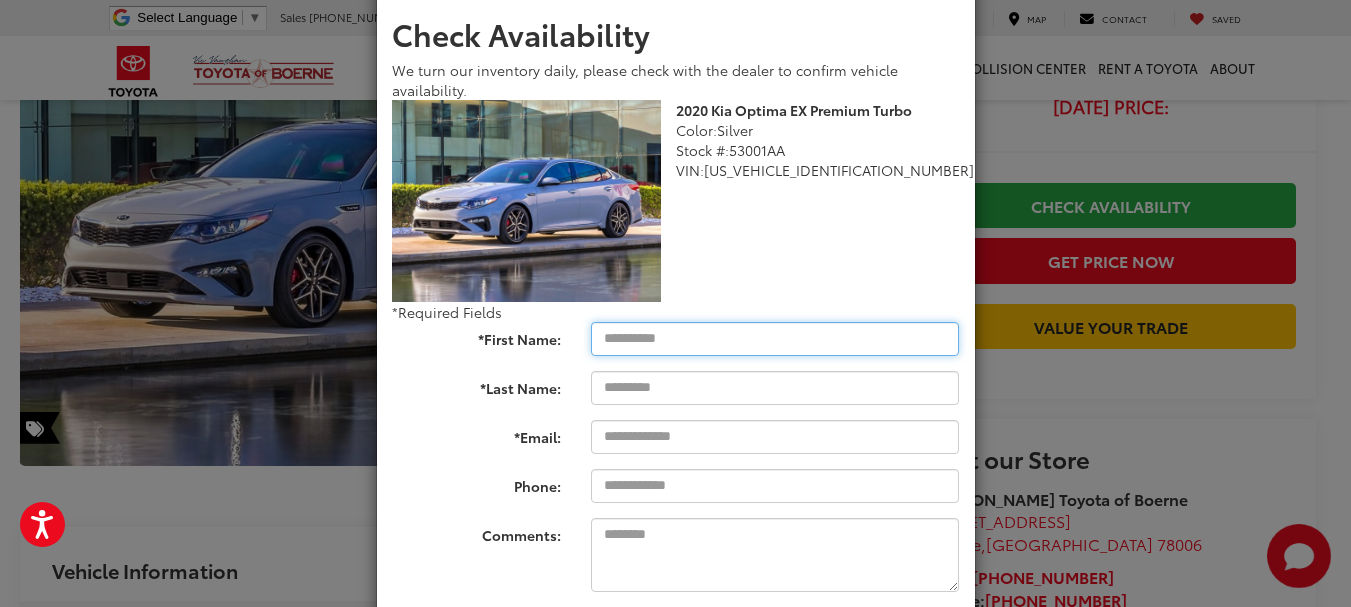 click on "*First Name:" at bounding box center [775, 339] 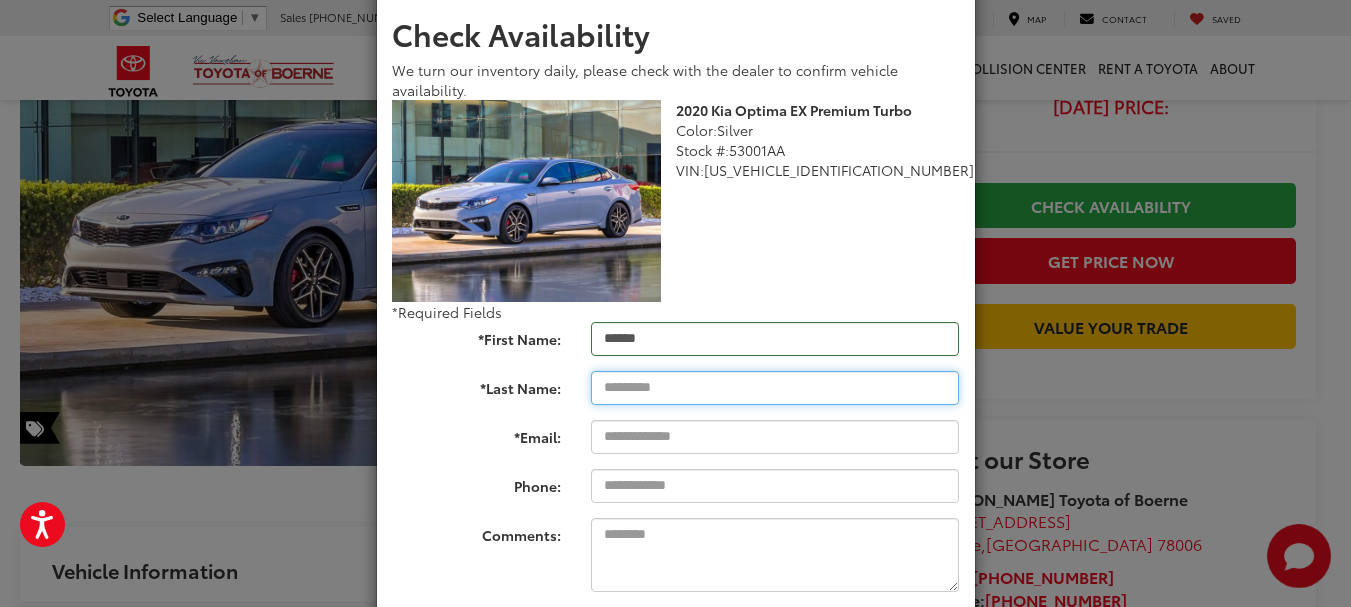 click on "*Last Name:" at bounding box center [775, 388] 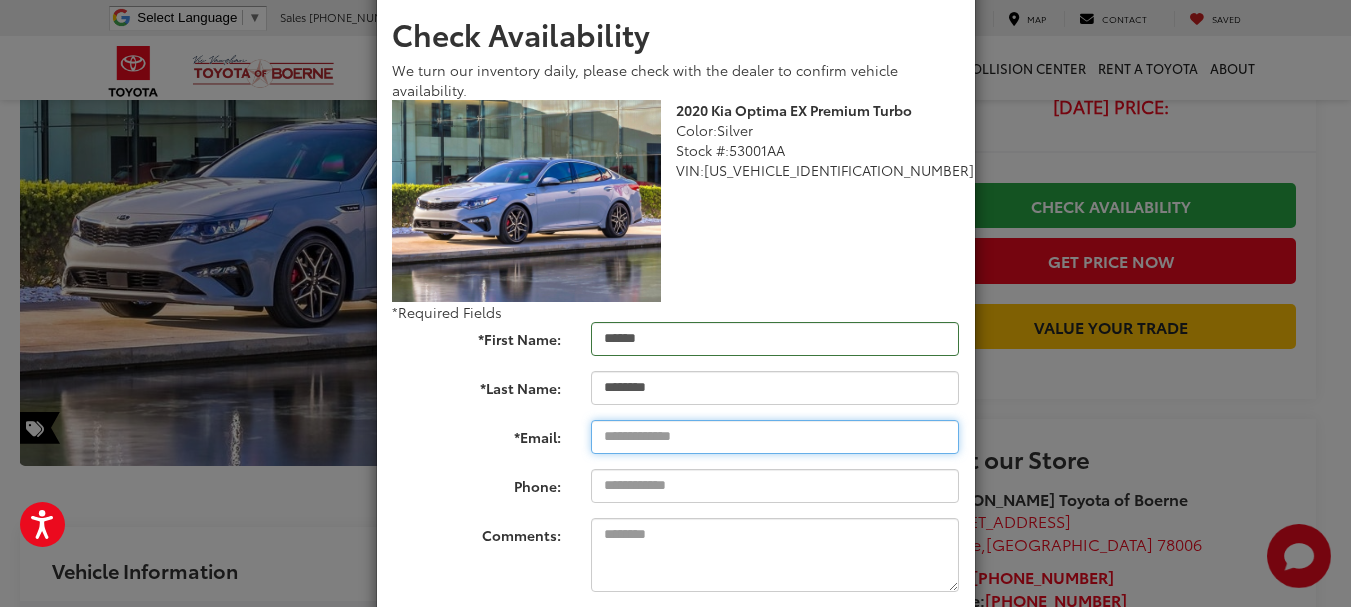 click on "*Email:" at bounding box center (775, 437) 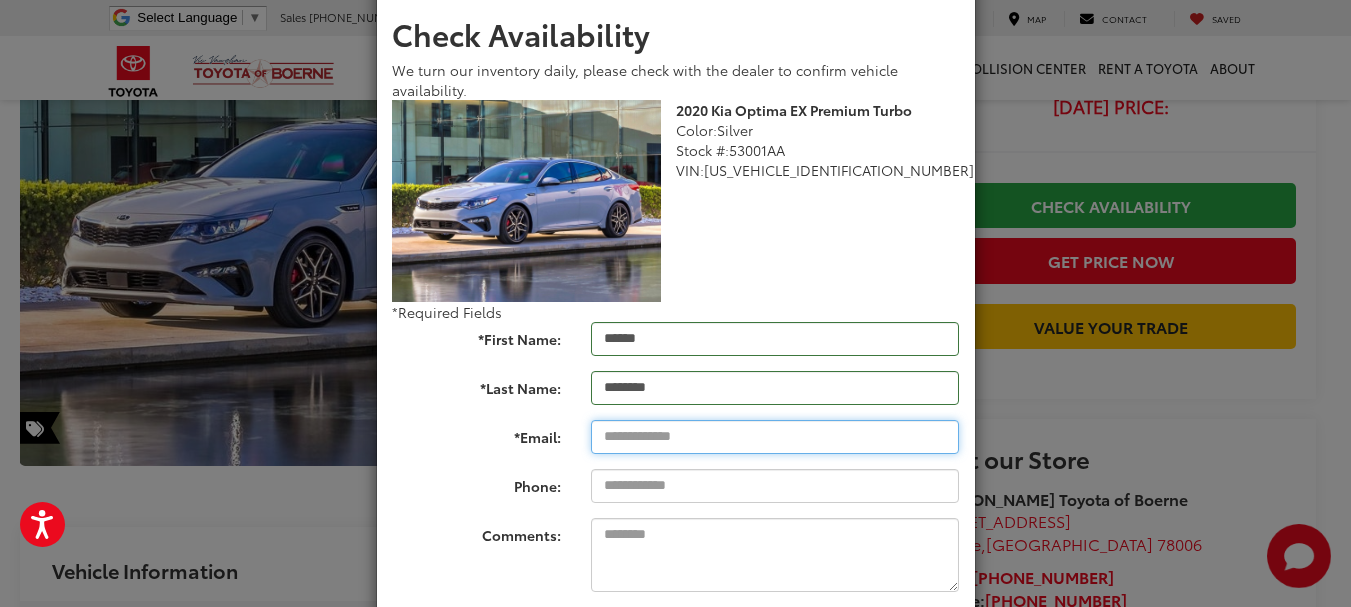 type on "**********" 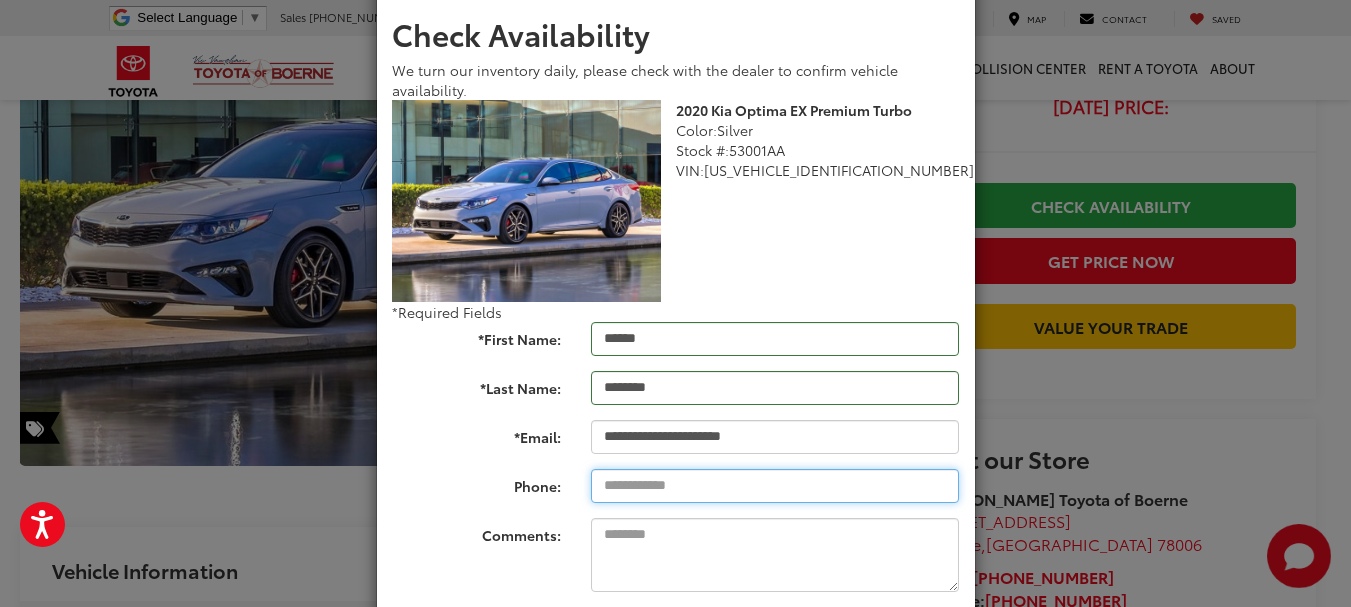 click on "Phone:" at bounding box center (775, 486) 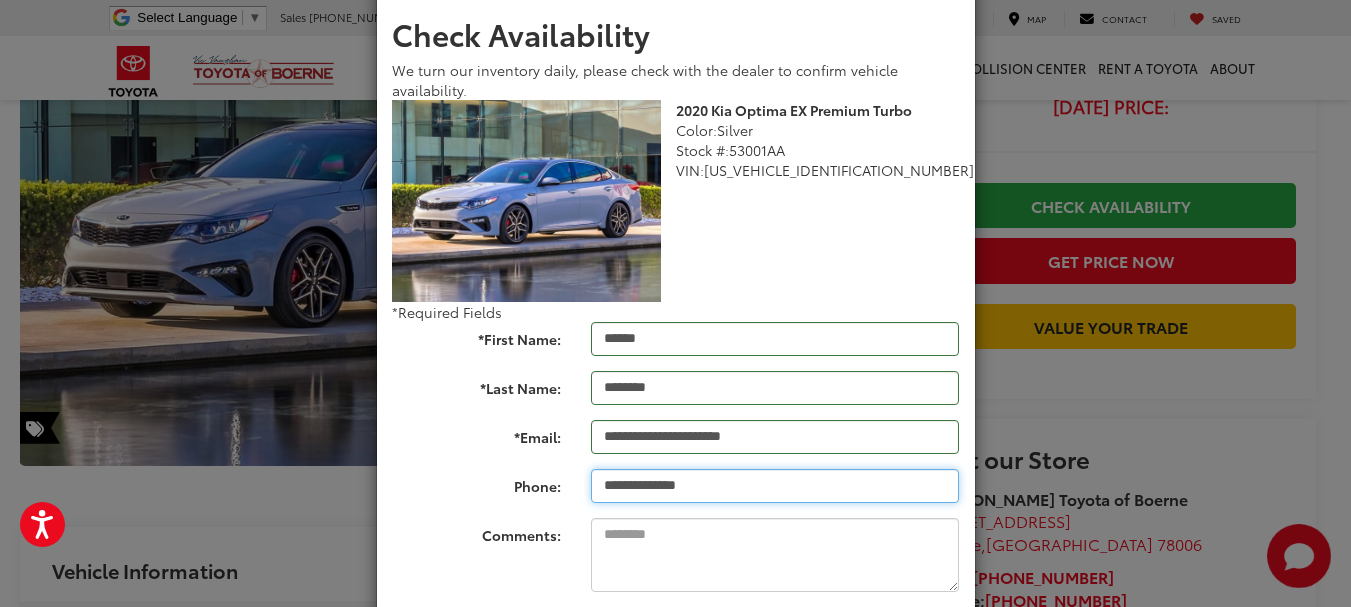 type on "**********" 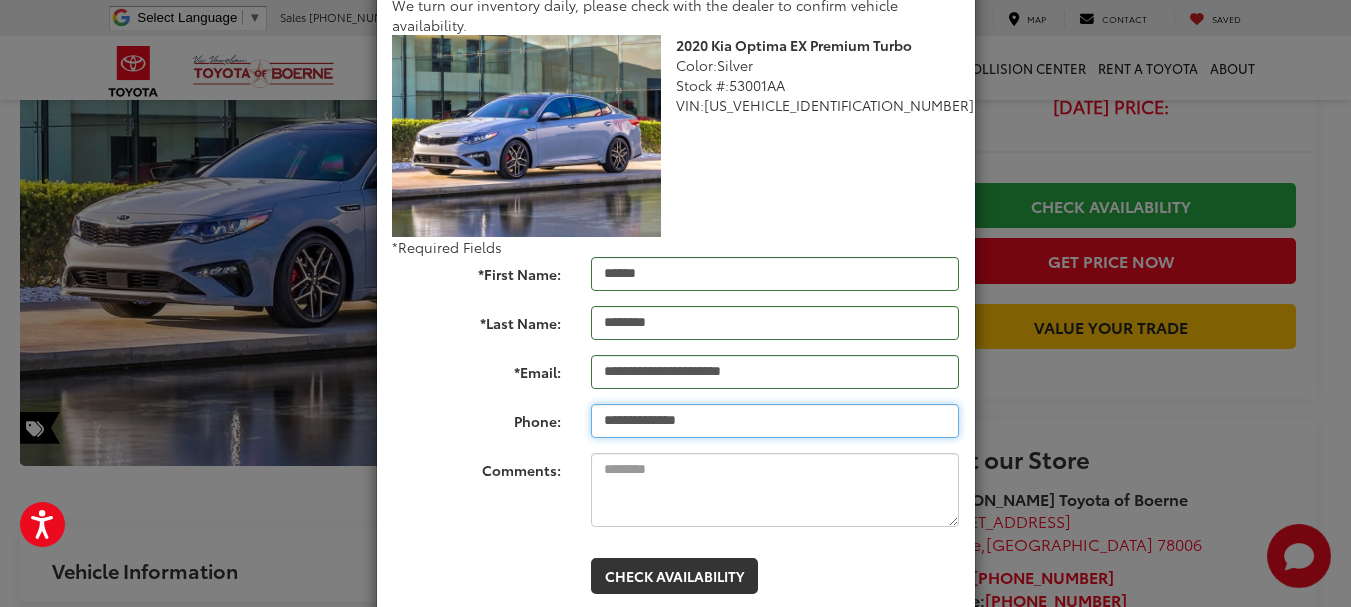 scroll, scrollTop: 200, scrollLeft: 0, axis: vertical 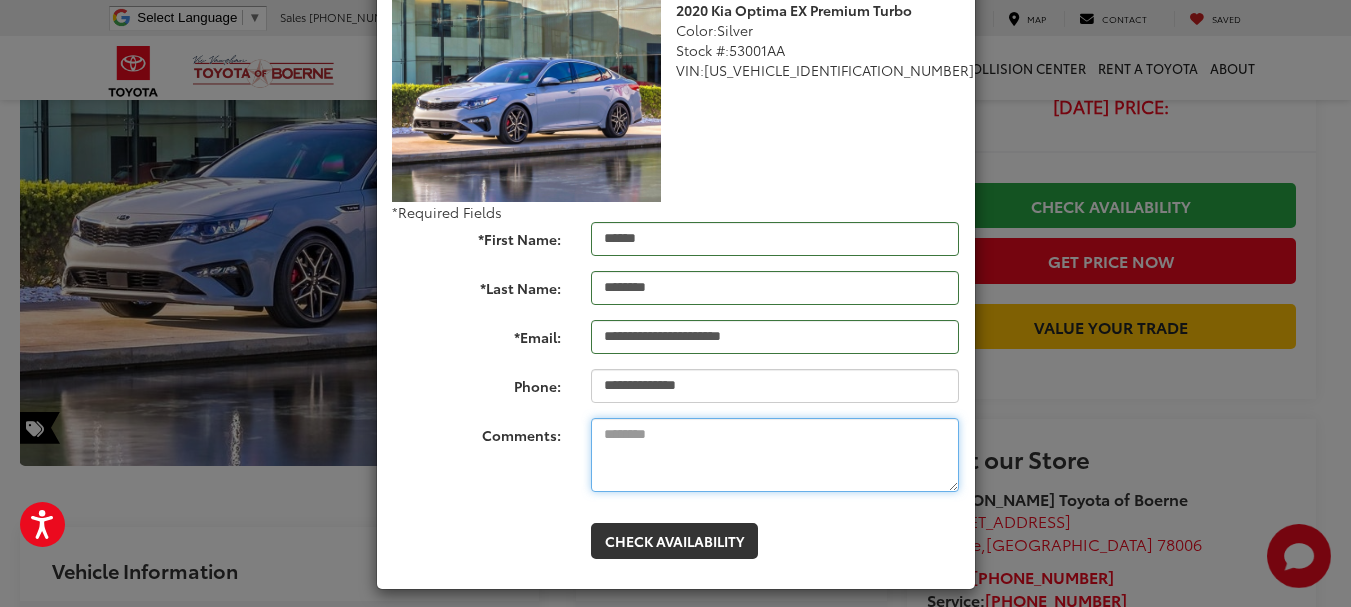 click on "Comments:" at bounding box center (775, 455) 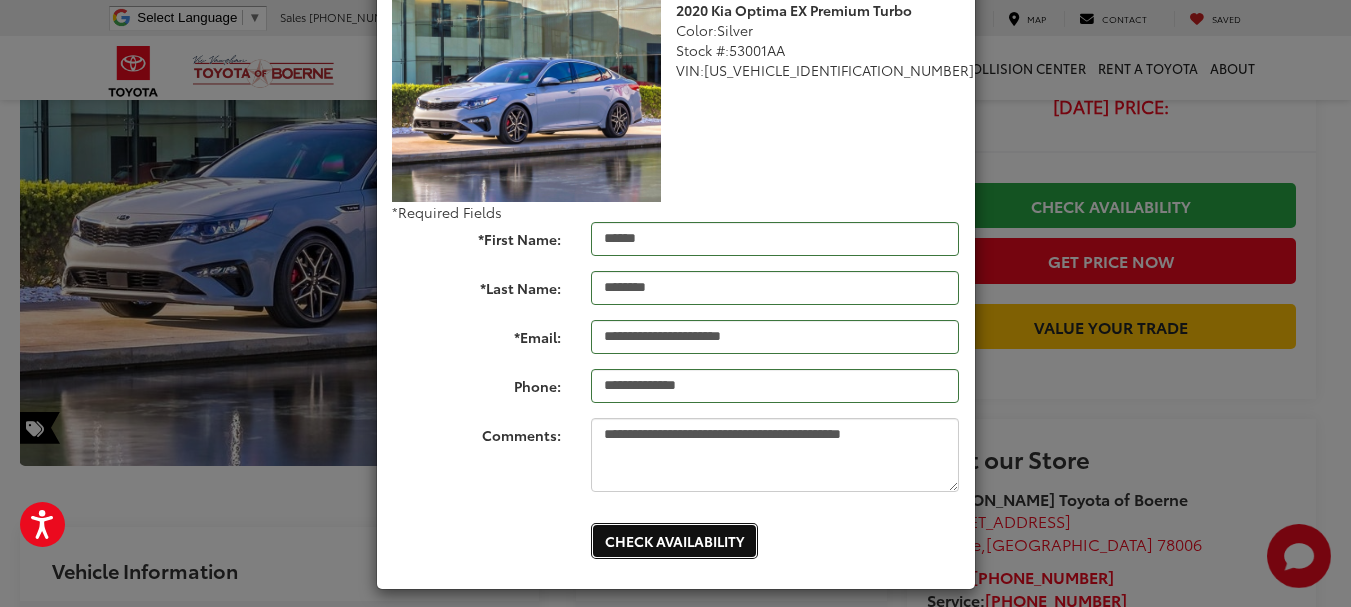 click on "Check Availability" at bounding box center [674, 541] 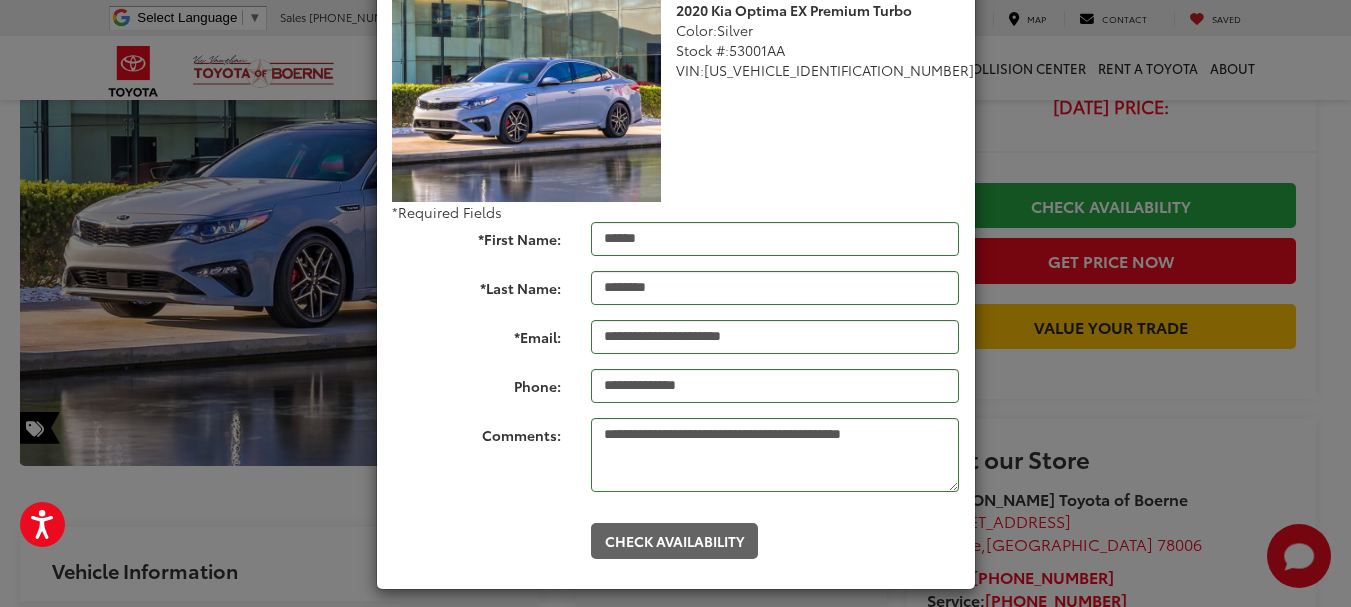 scroll, scrollTop: 0, scrollLeft: 0, axis: both 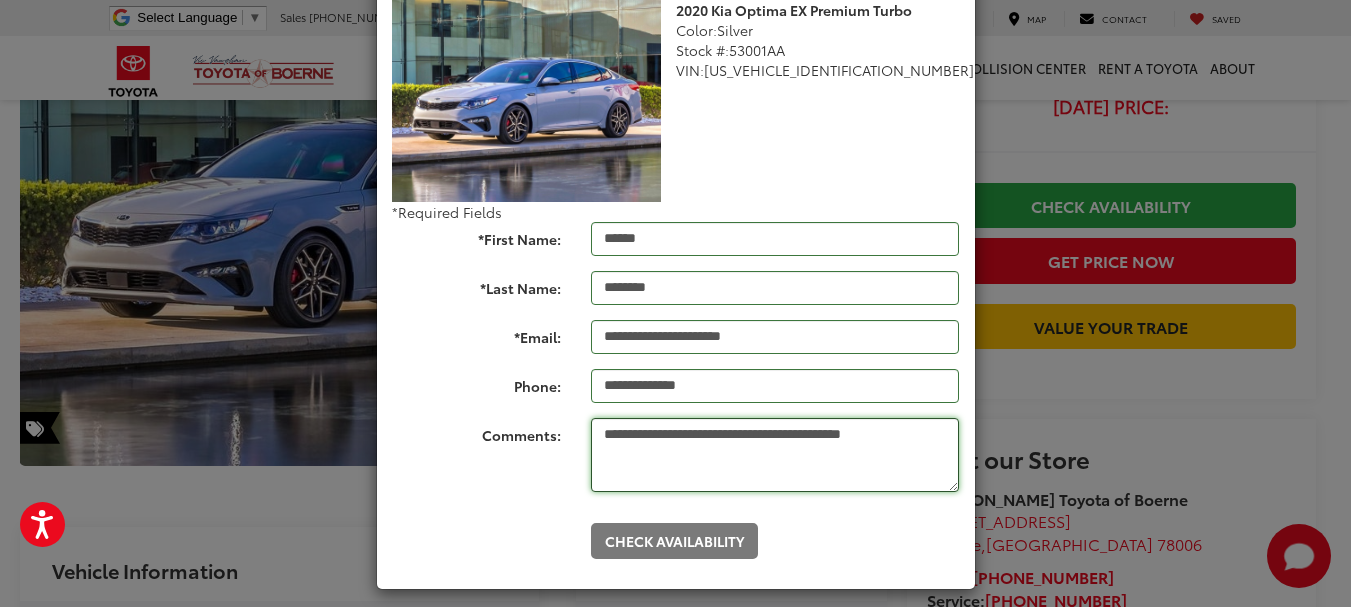 click on "**********" at bounding box center [775, 455] 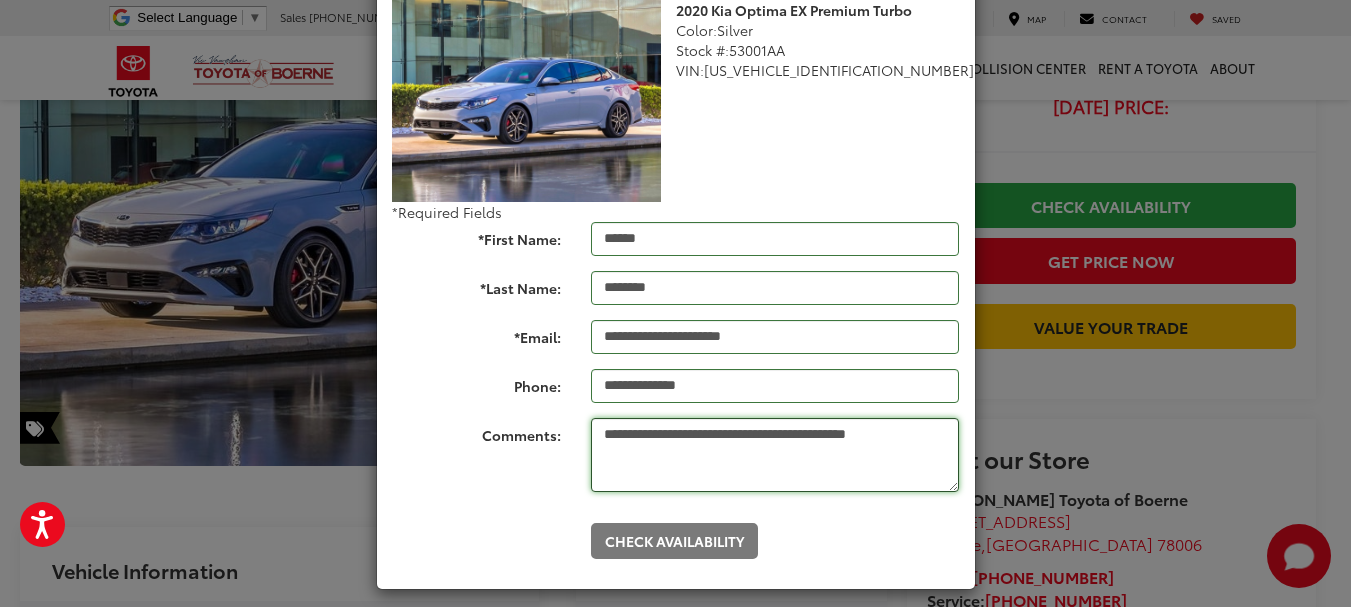 type on "**********" 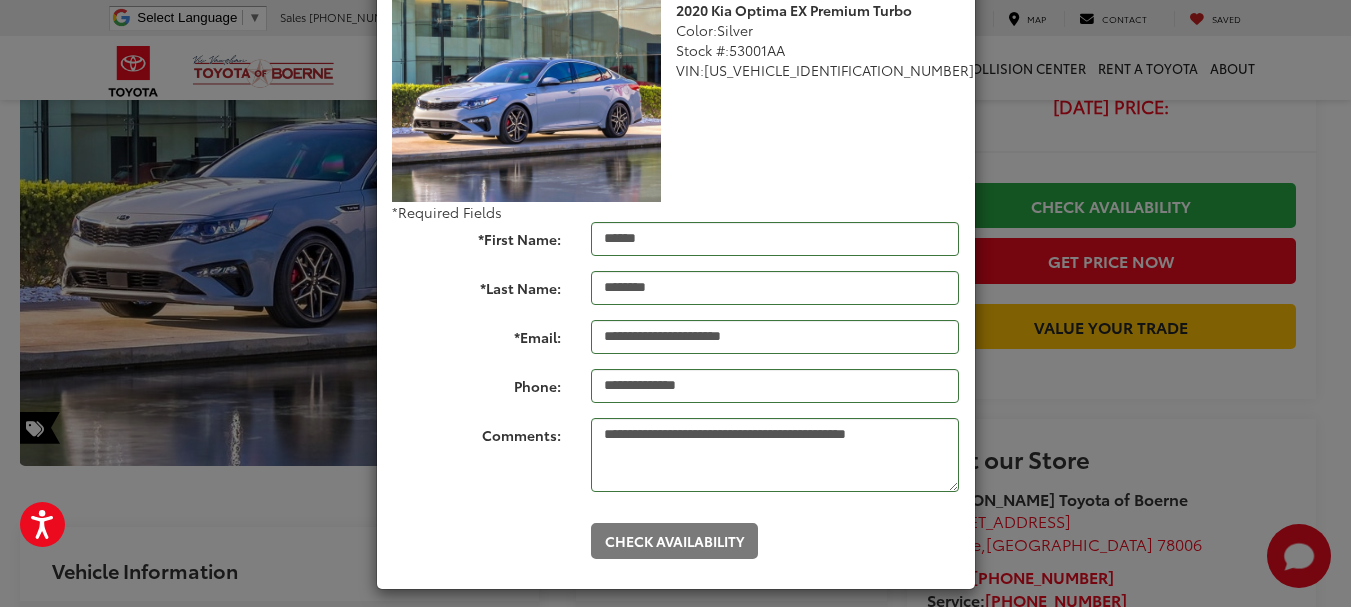 click on "Check Availability" at bounding box center [676, 533] 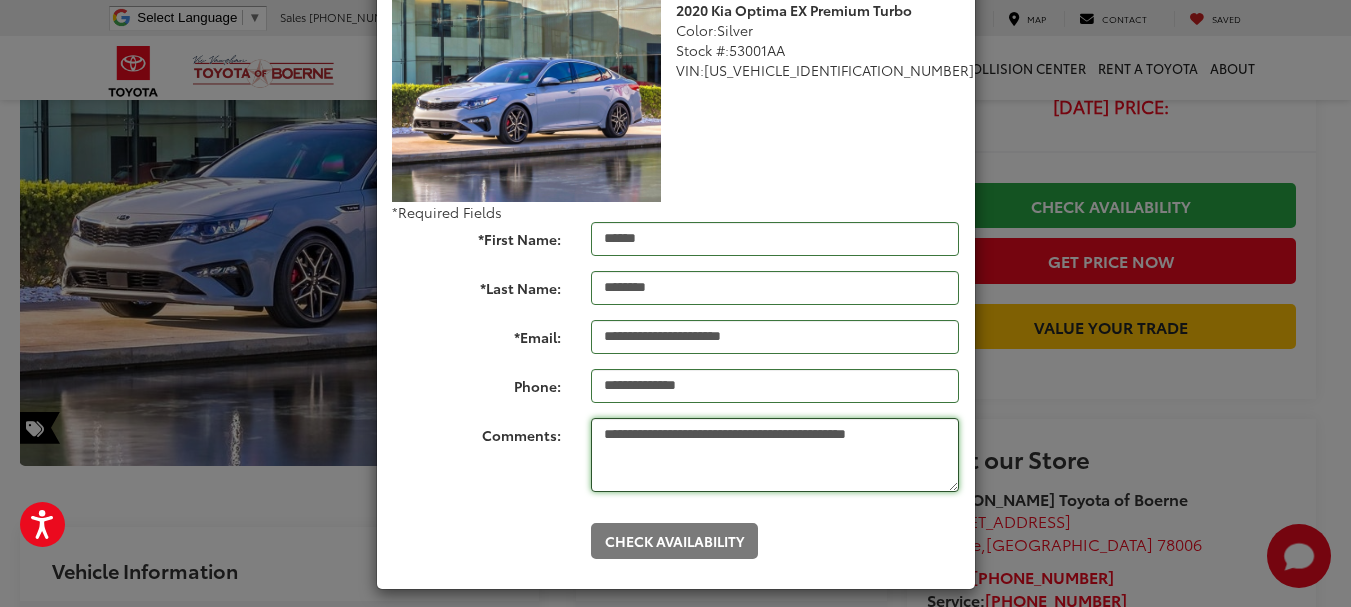 click on "**********" at bounding box center (775, 455) 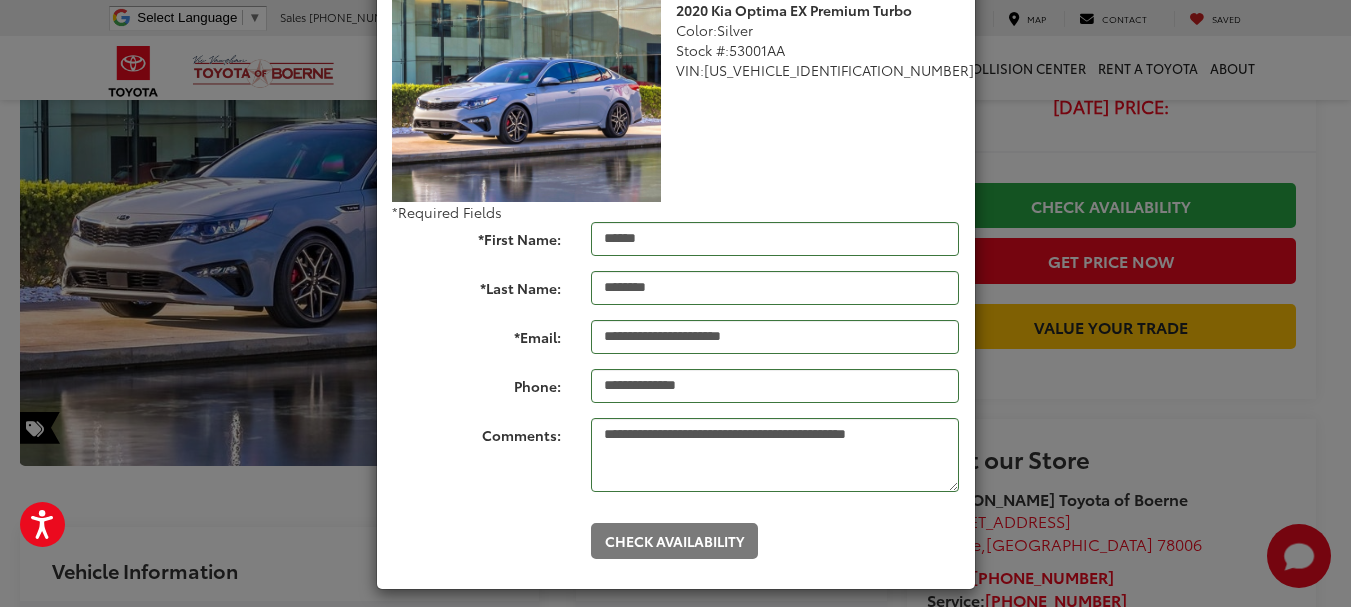 scroll, scrollTop: 136, scrollLeft: 0, axis: vertical 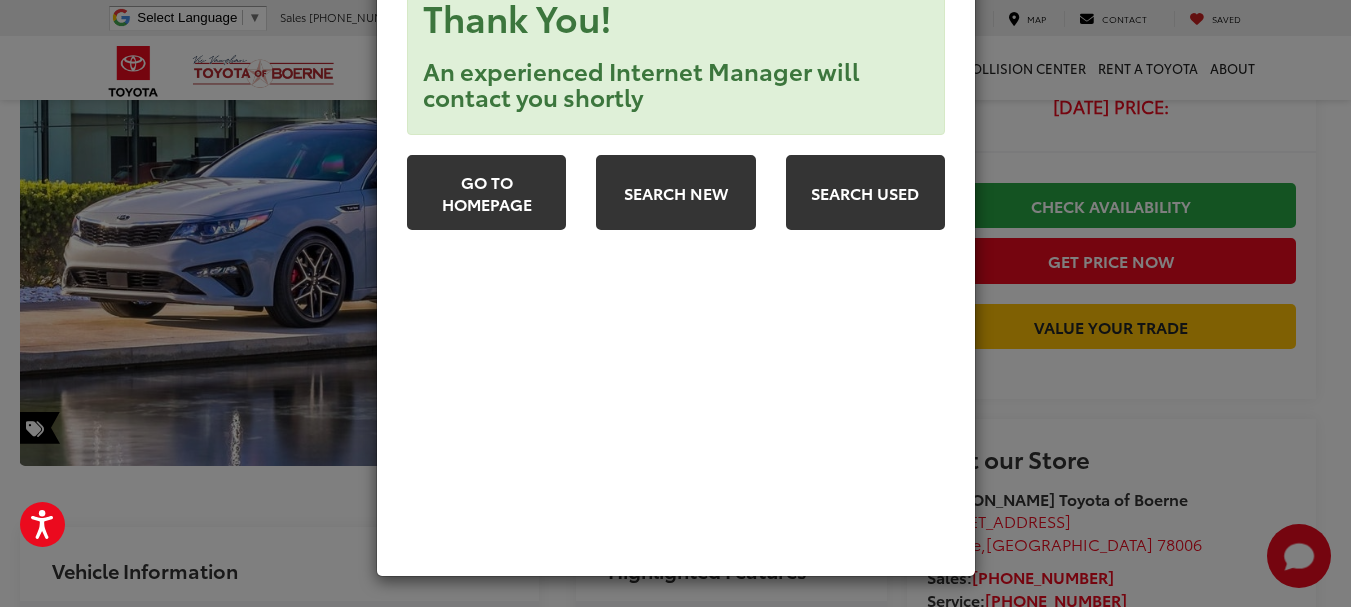 drag, startPoint x: 1299, startPoint y: 395, endPoint x: 590, endPoint y: 439, distance: 710.364 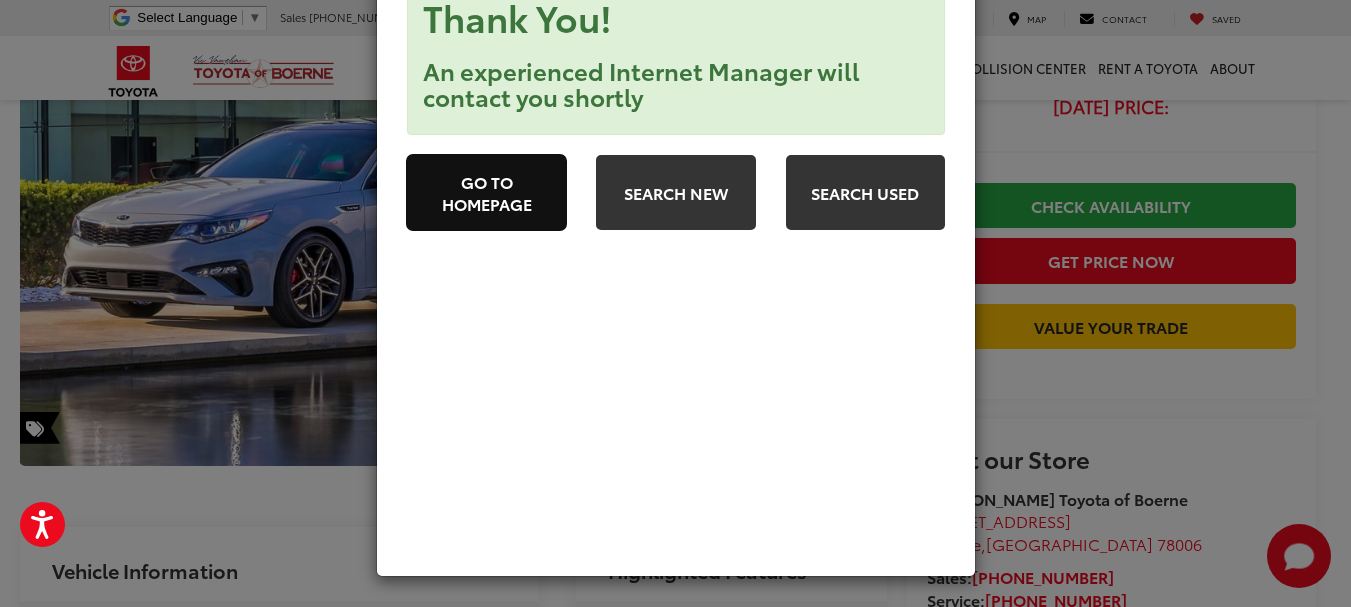 click on "Go to Homepage" at bounding box center [485, 192] 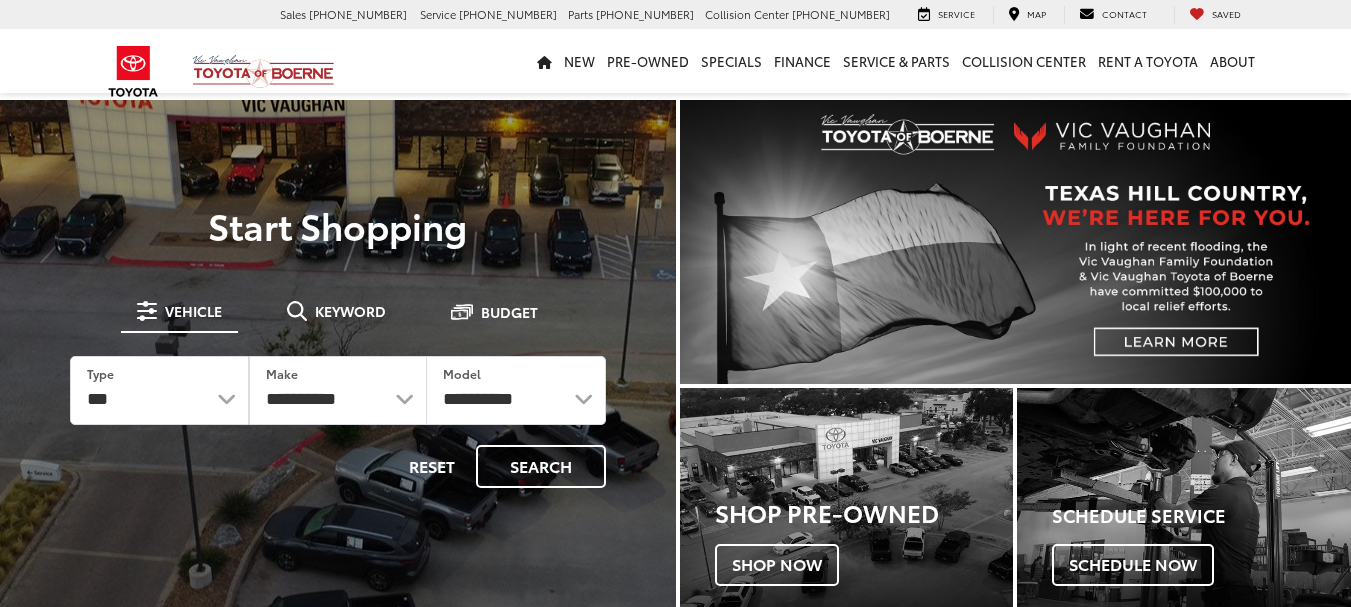 scroll, scrollTop: 0, scrollLeft: 0, axis: both 